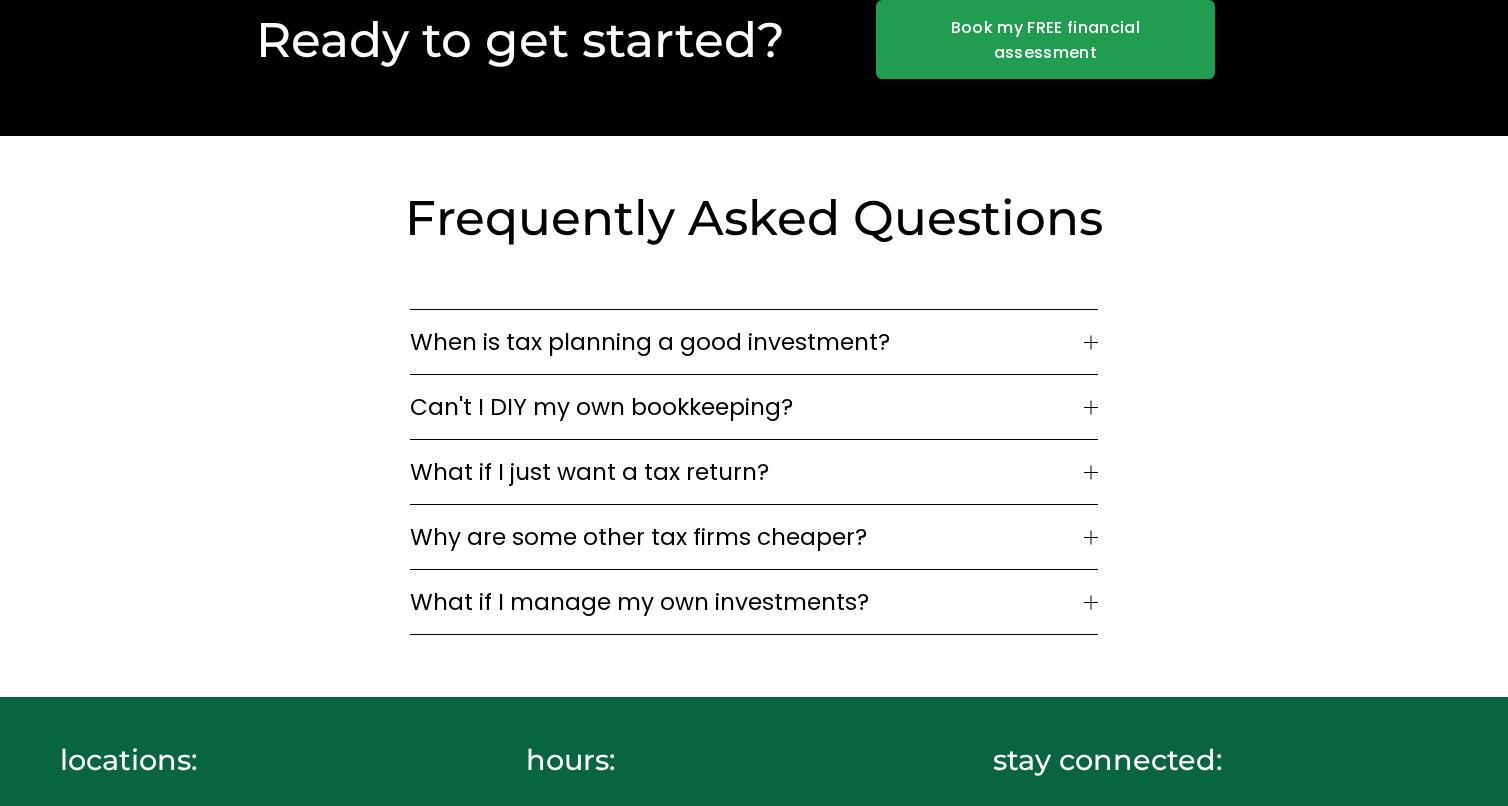 scroll, scrollTop: 5954, scrollLeft: 0, axis: vertical 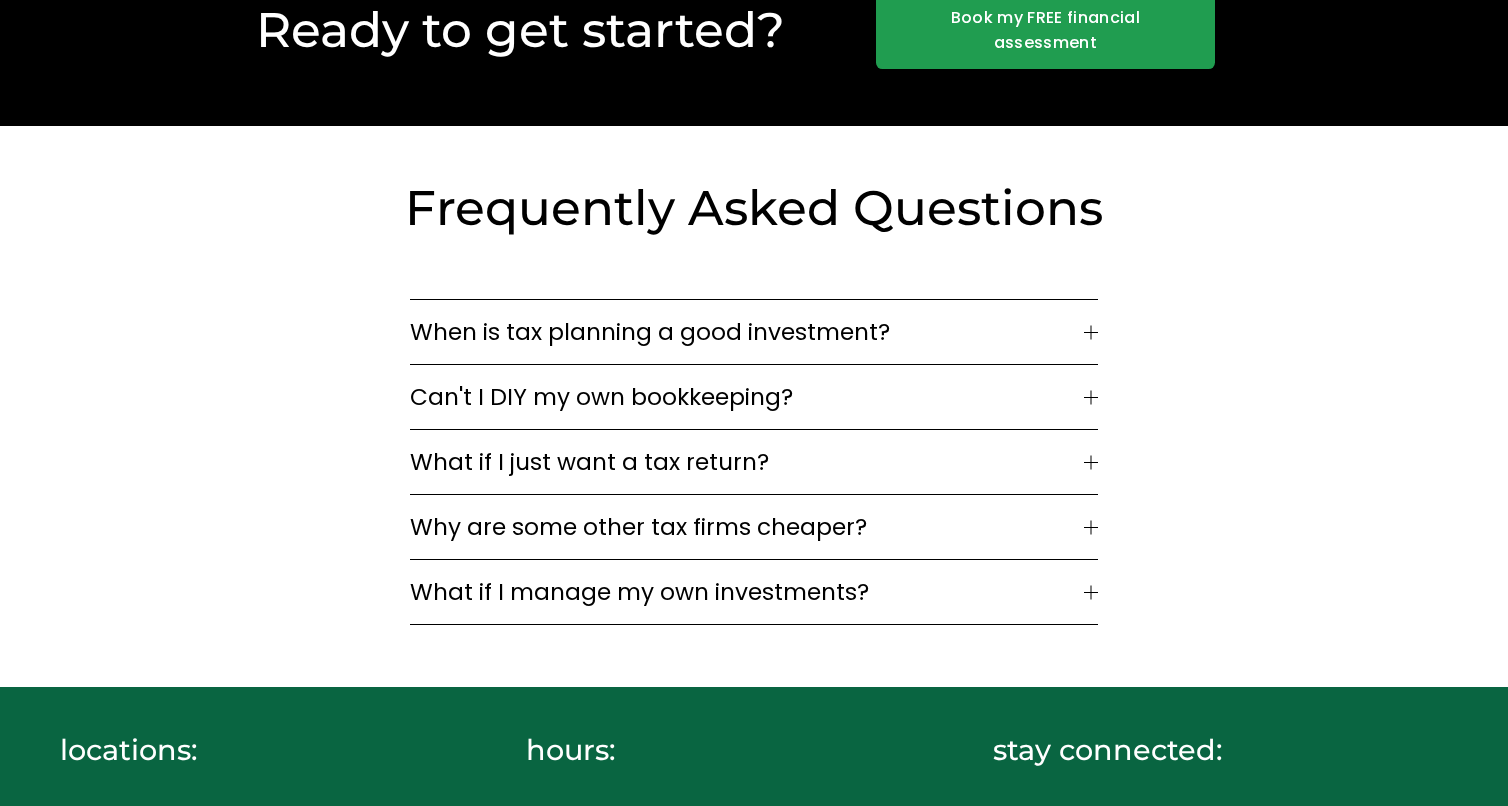 click on "When is tax planning a good investment?" at bounding box center [747, 332] 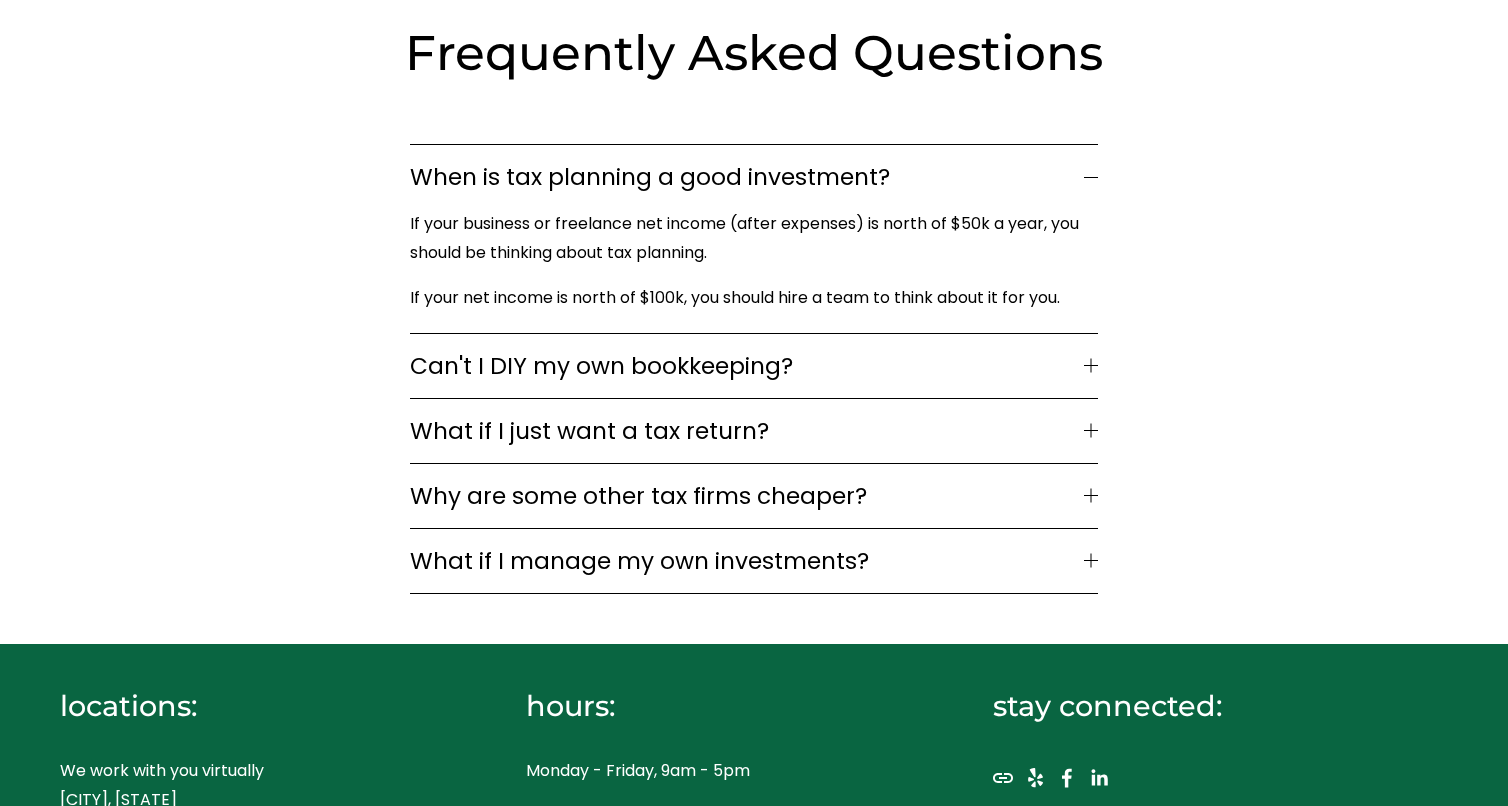 scroll, scrollTop: 6215, scrollLeft: 0, axis: vertical 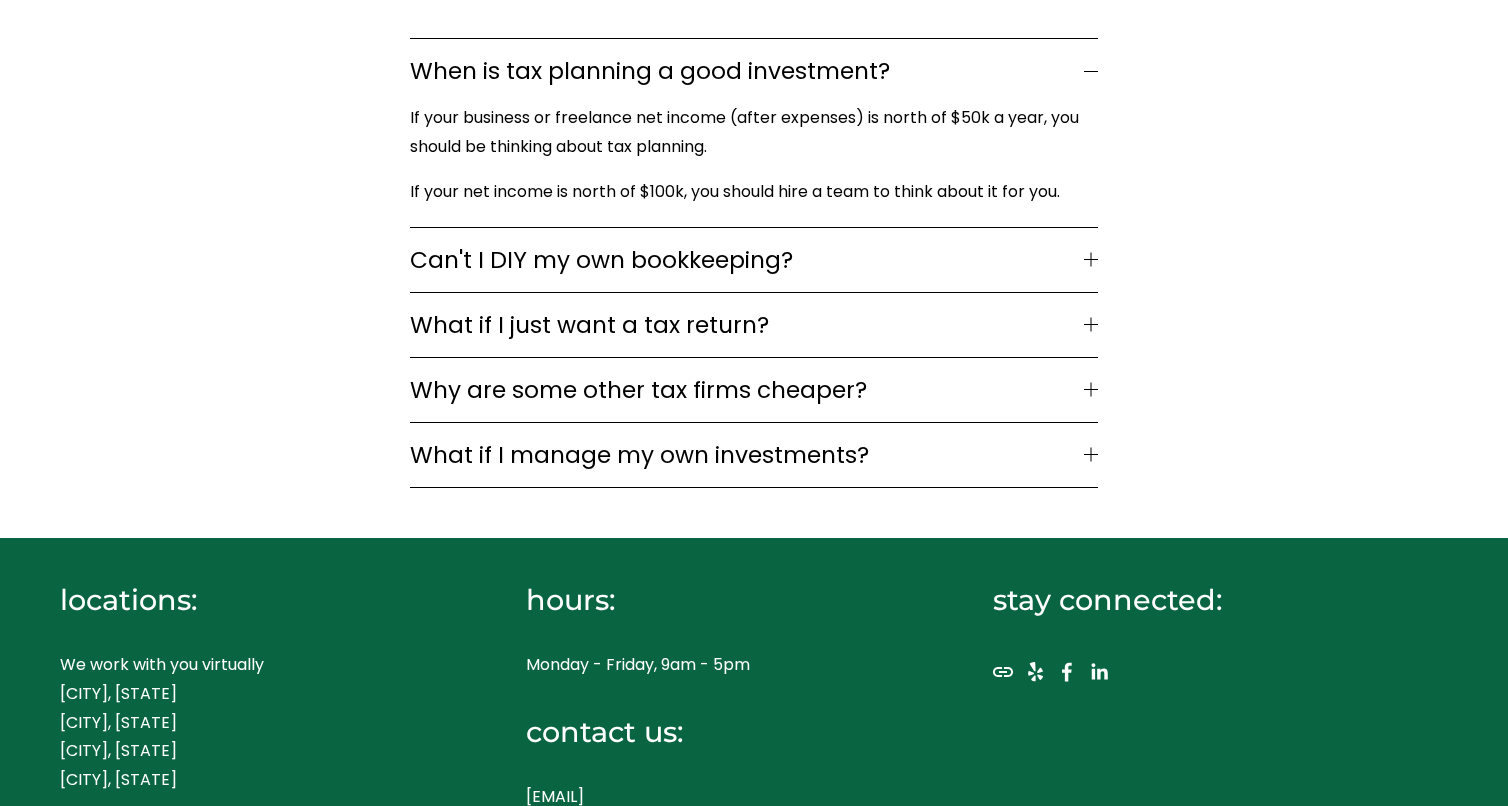 click on "Can't I DIY my own bookkeeping?" at bounding box center (747, 260) 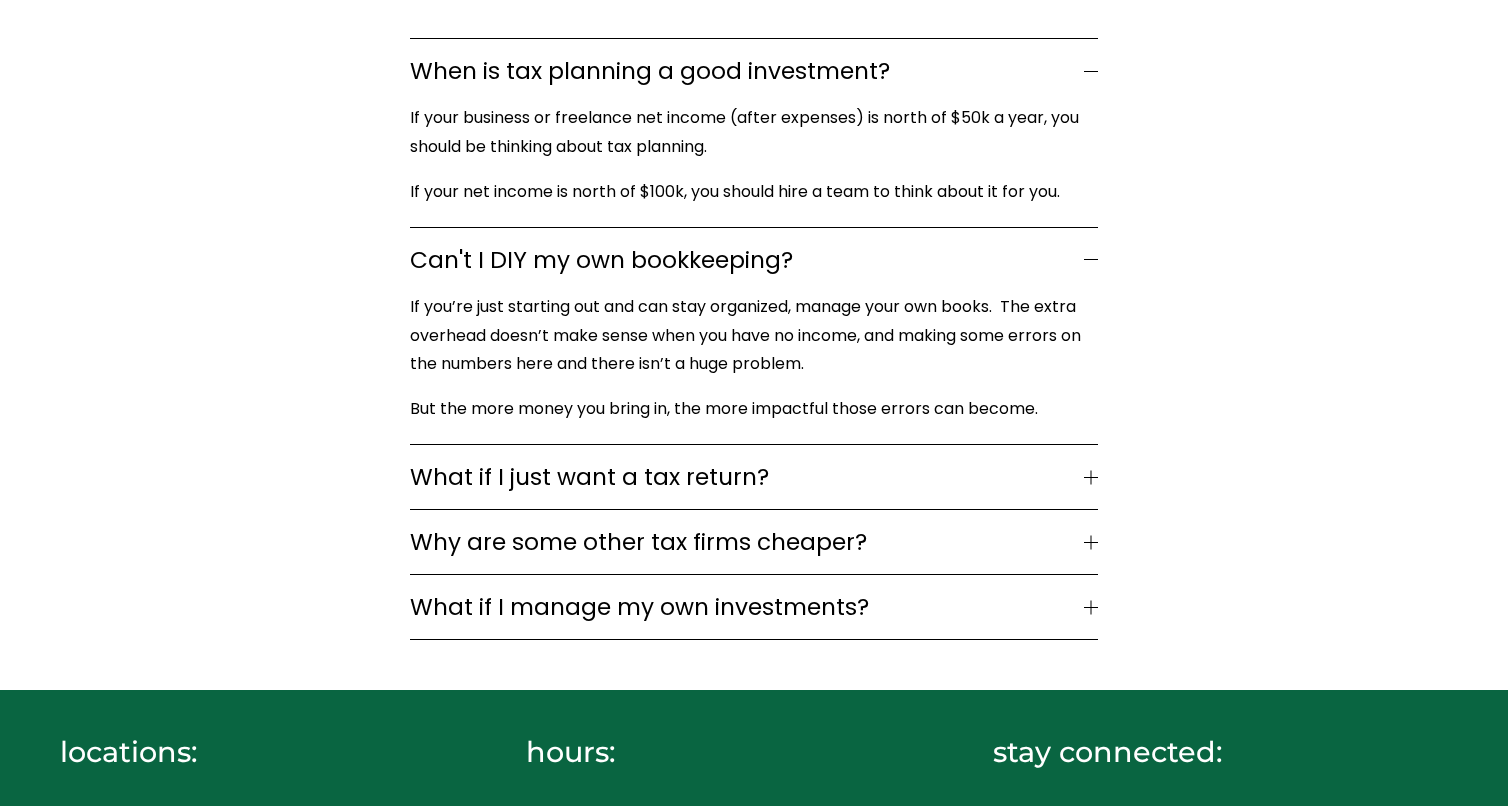 click on "What if I just want a tax return?" at bounding box center (747, 477) 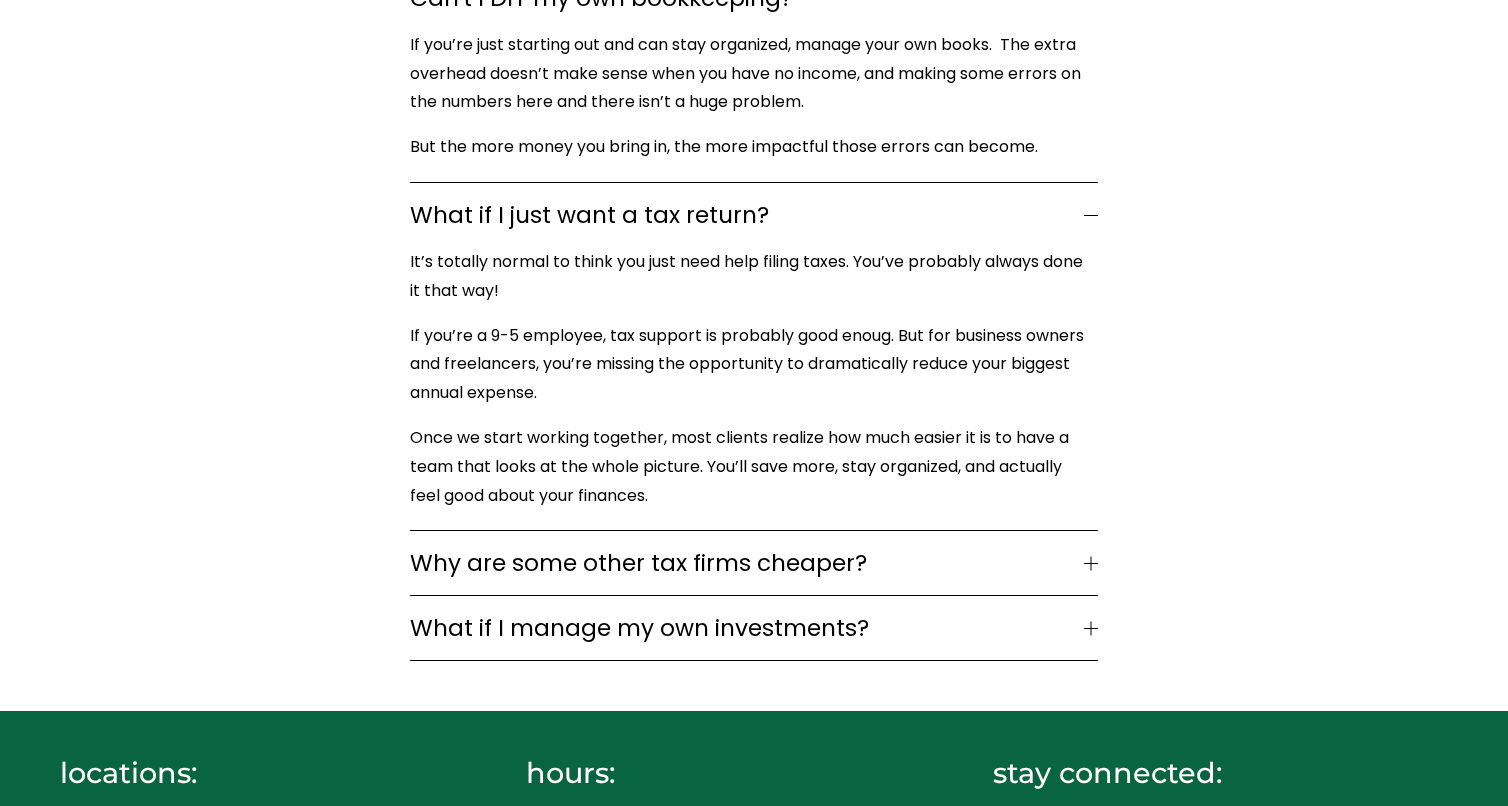 scroll, scrollTop: 6469, scrollLeft: 0, axis: vertical 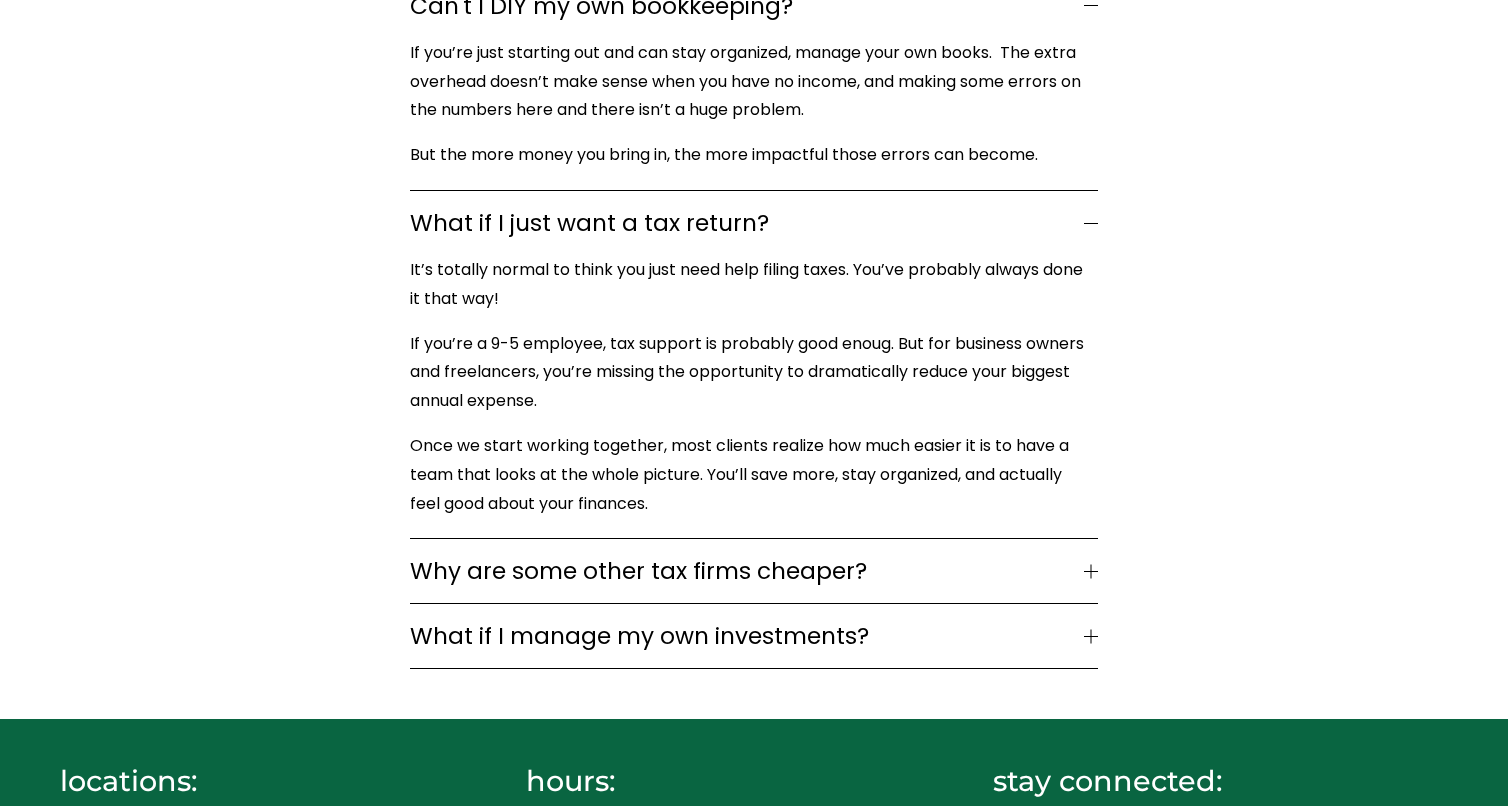 click on "Why are some other tax firms cheaper?" at bounding box center (747, 571) 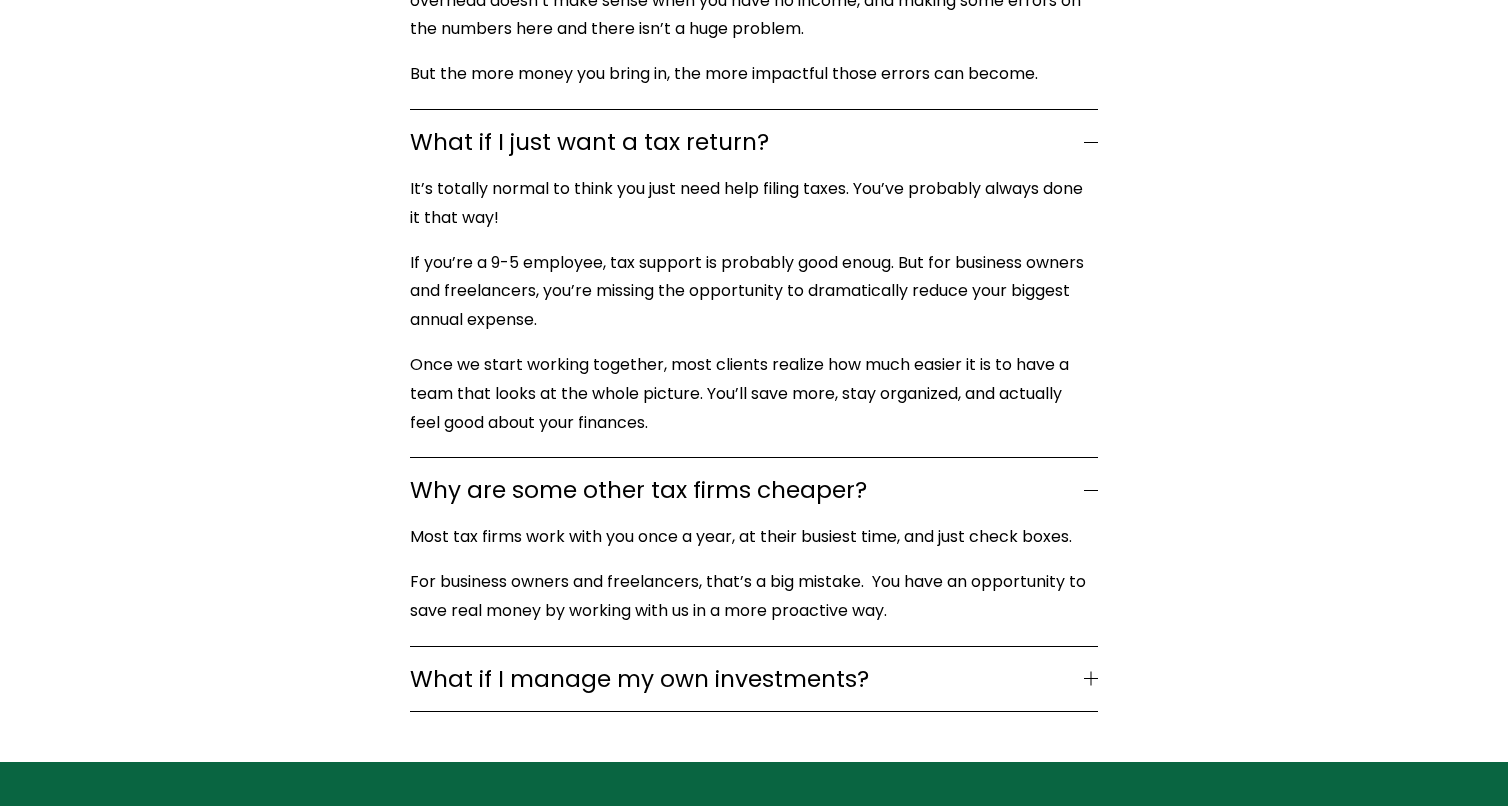 scroll, scrollTop: 6599, scrollLeft: 0, axis: vertical 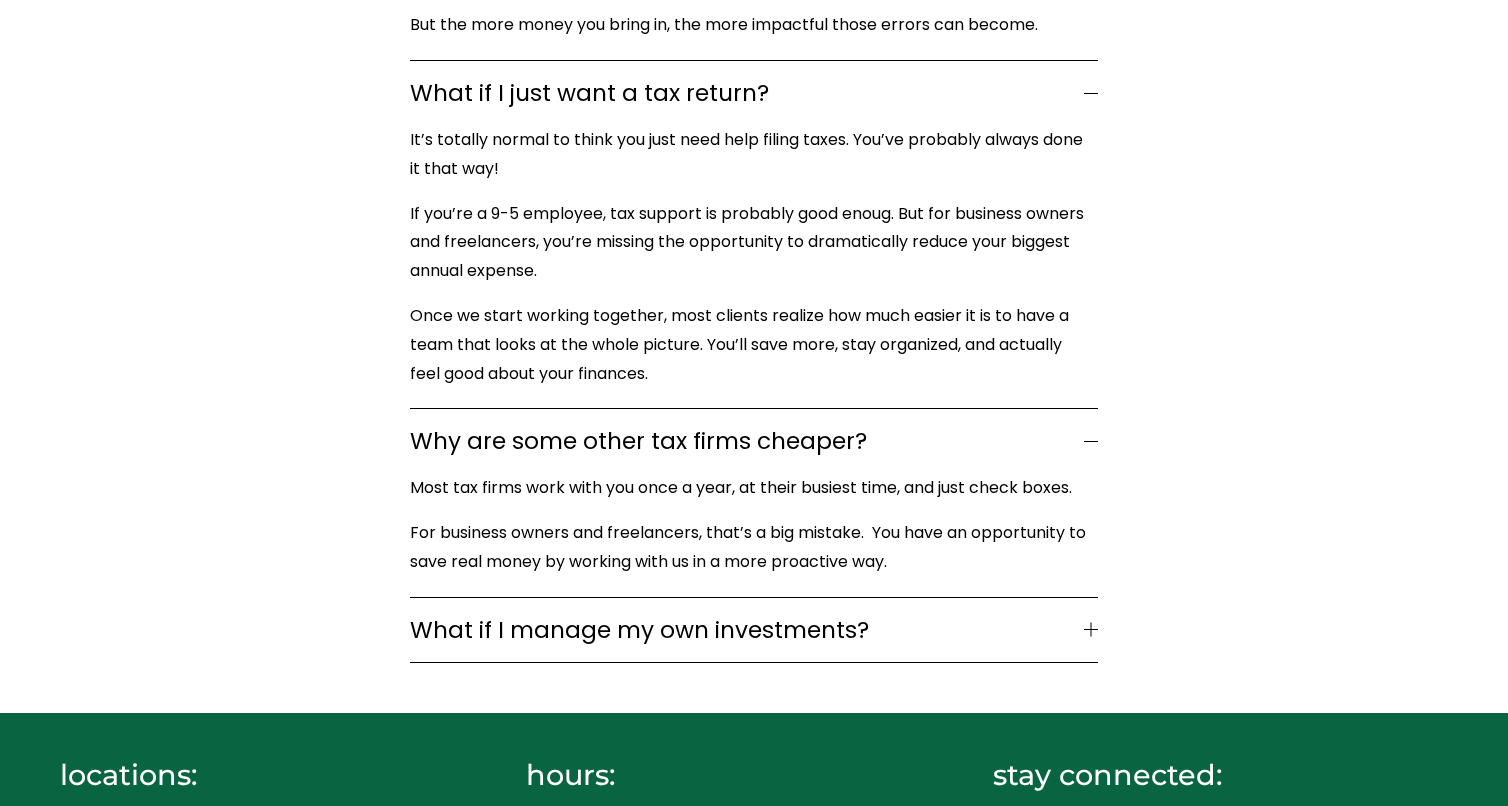 click on "What if I manage my own investments?" at bounding box center [747, 630] 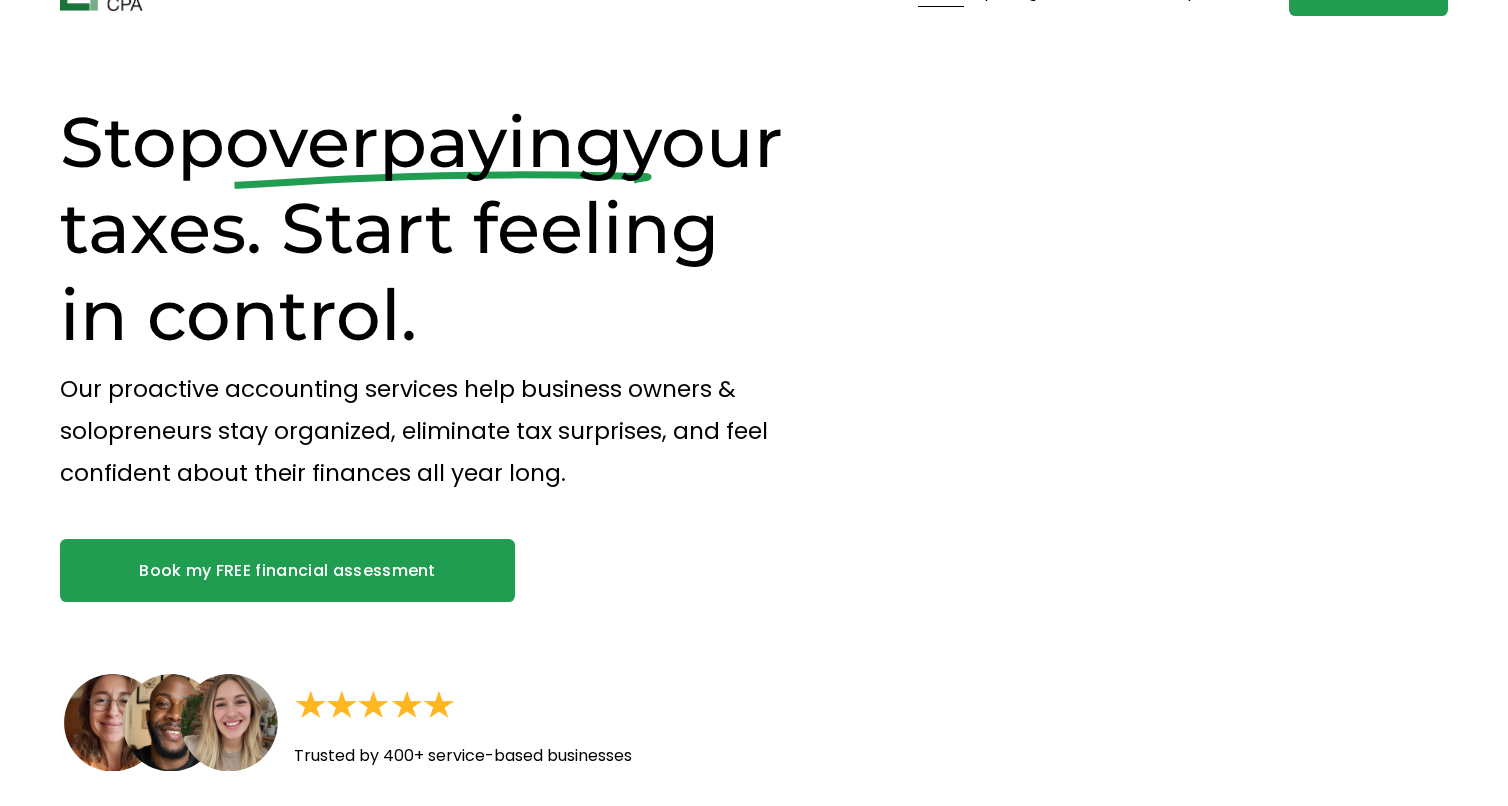 scroll, scrollTop: 0, scrollLeft: 0, axis: both 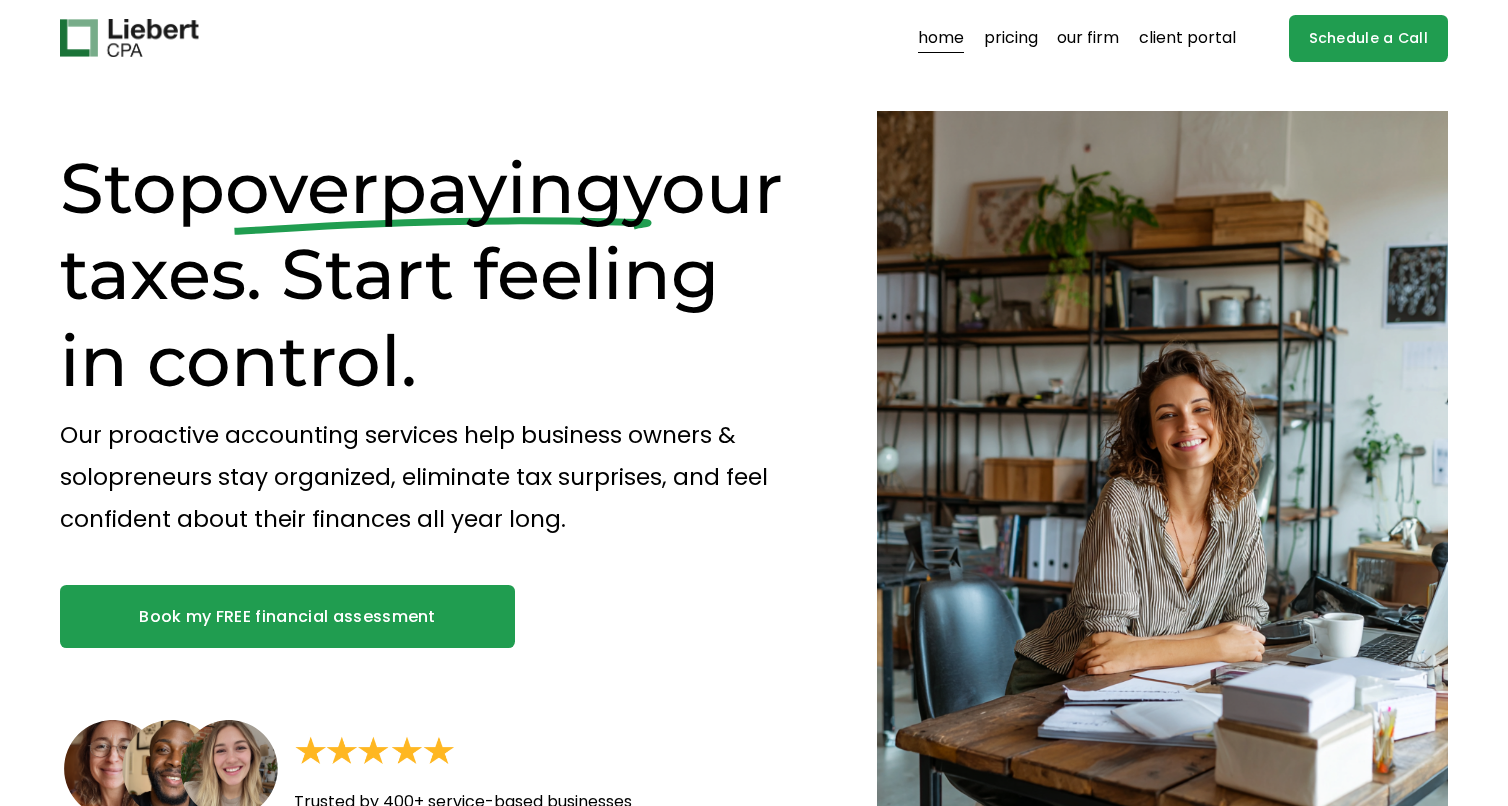 click on "pricing" at bounding box center [1011, 38] 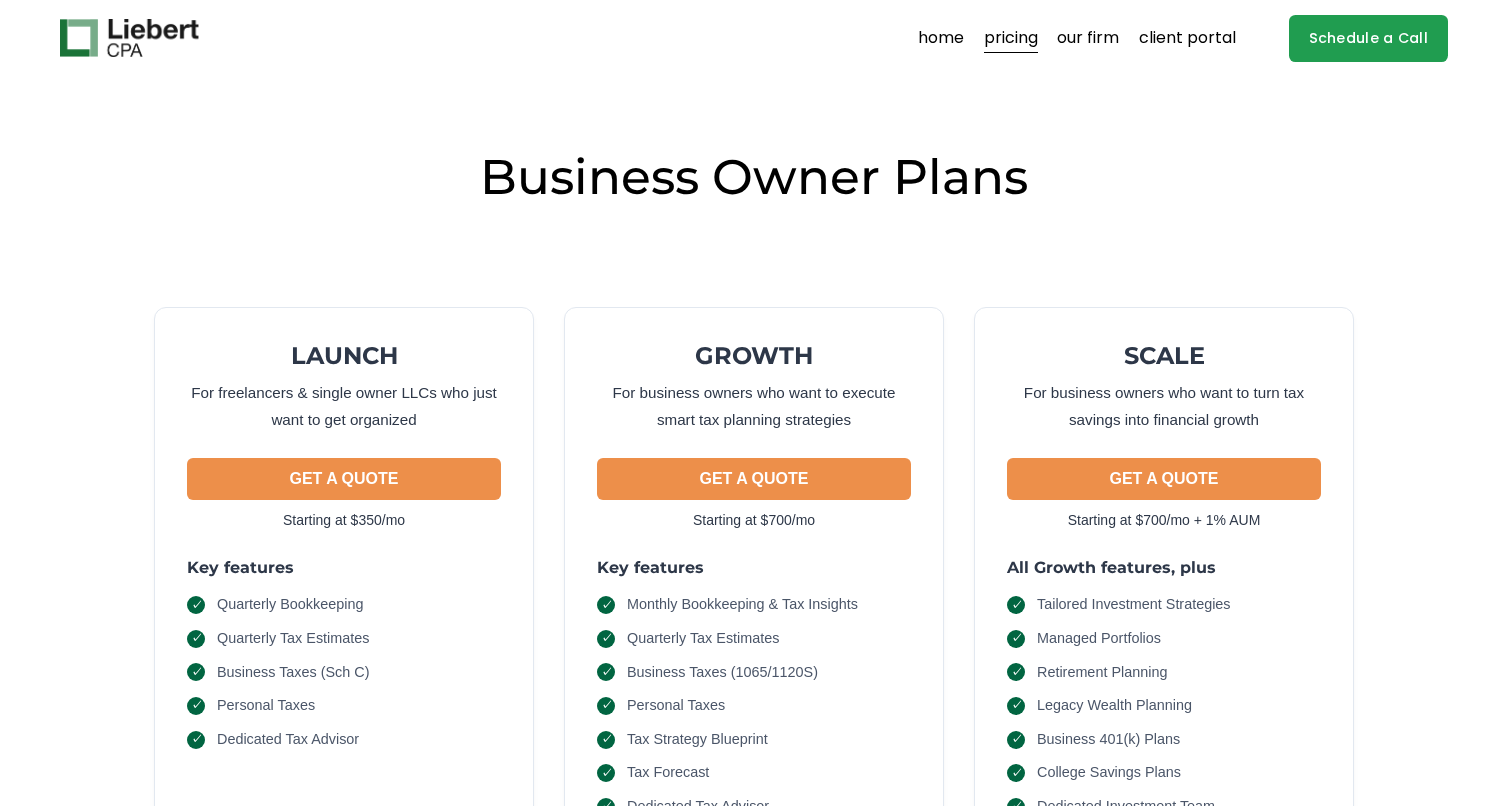 scroll, scrollTop: 0, scrollLeft: 0, axis: both 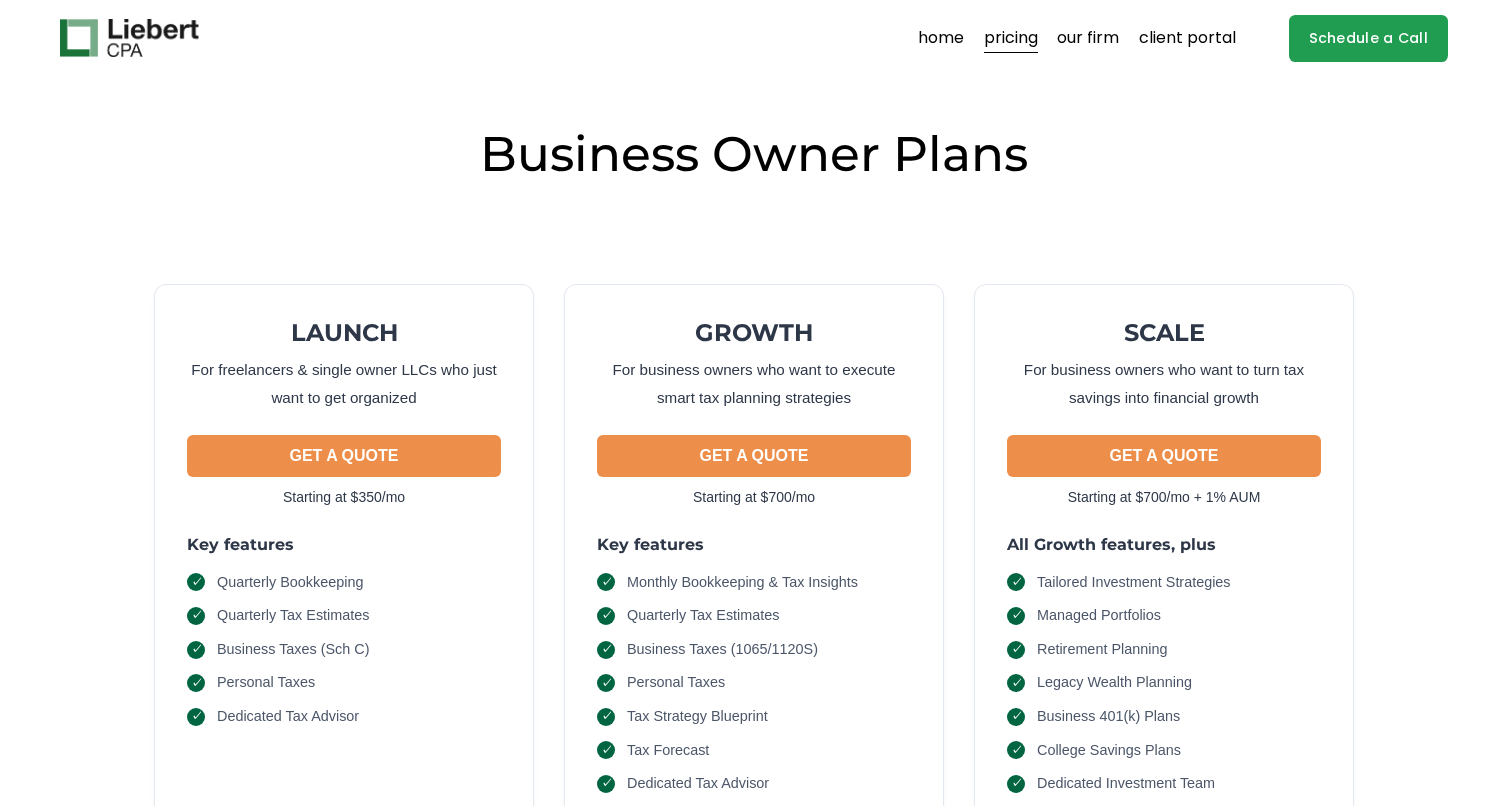 click on "our firm" at bounding box center [1088, 38] 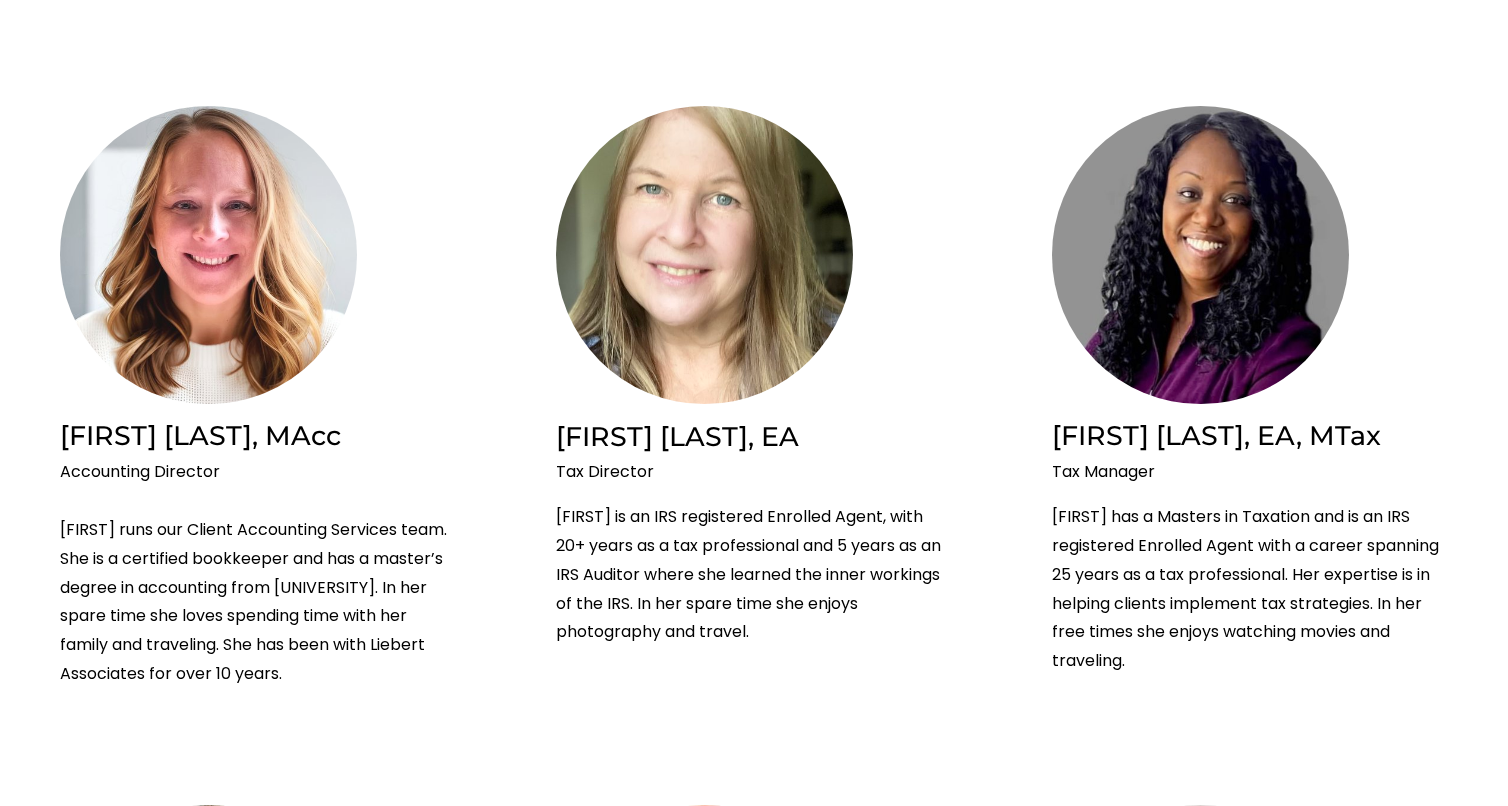 scroll, scrollTop: 1060, scrollLeft: 0, axis: vertical 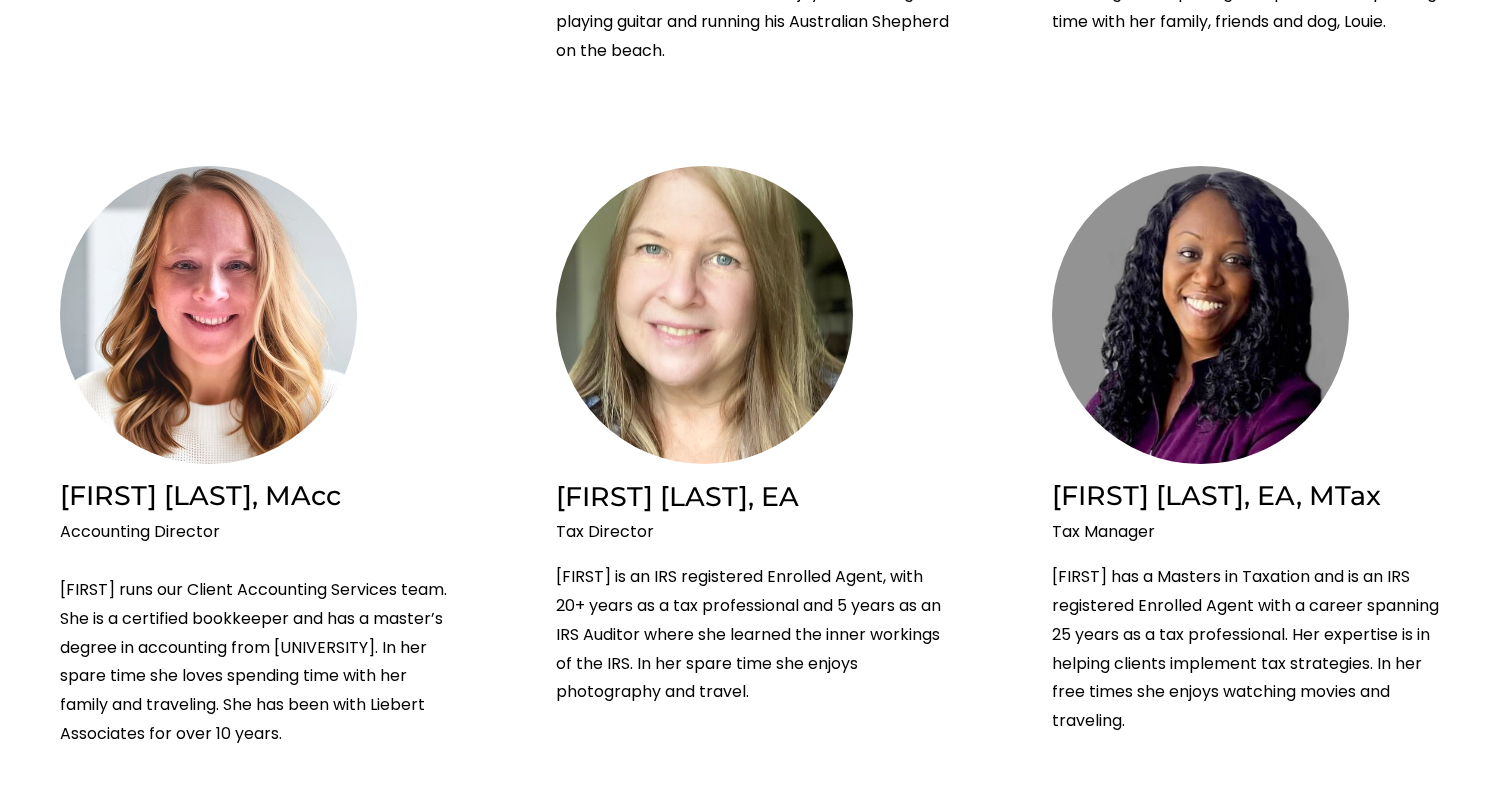 click 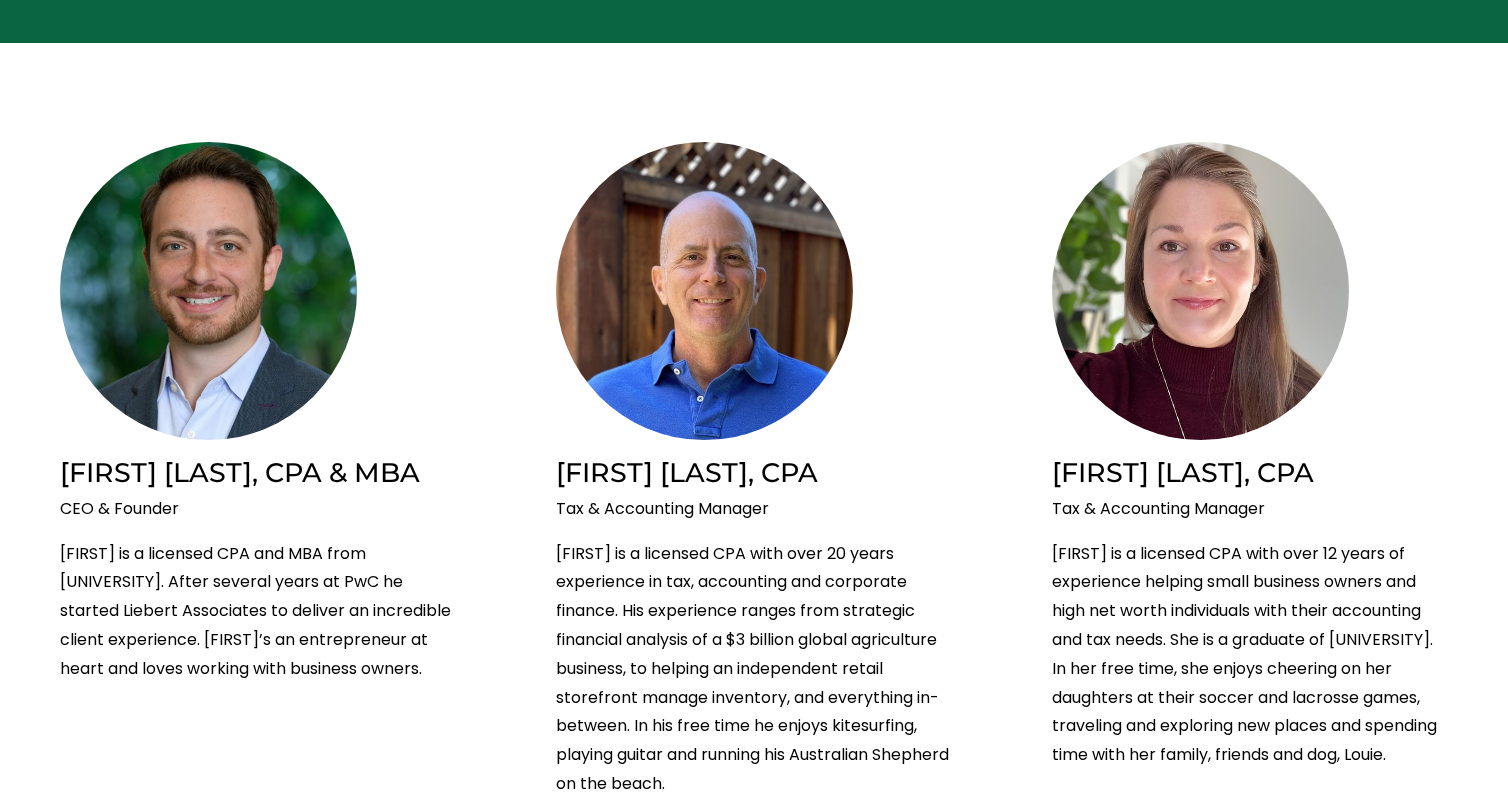 scroll, scrollTop: 0, scrollLeft: 0, axis: both 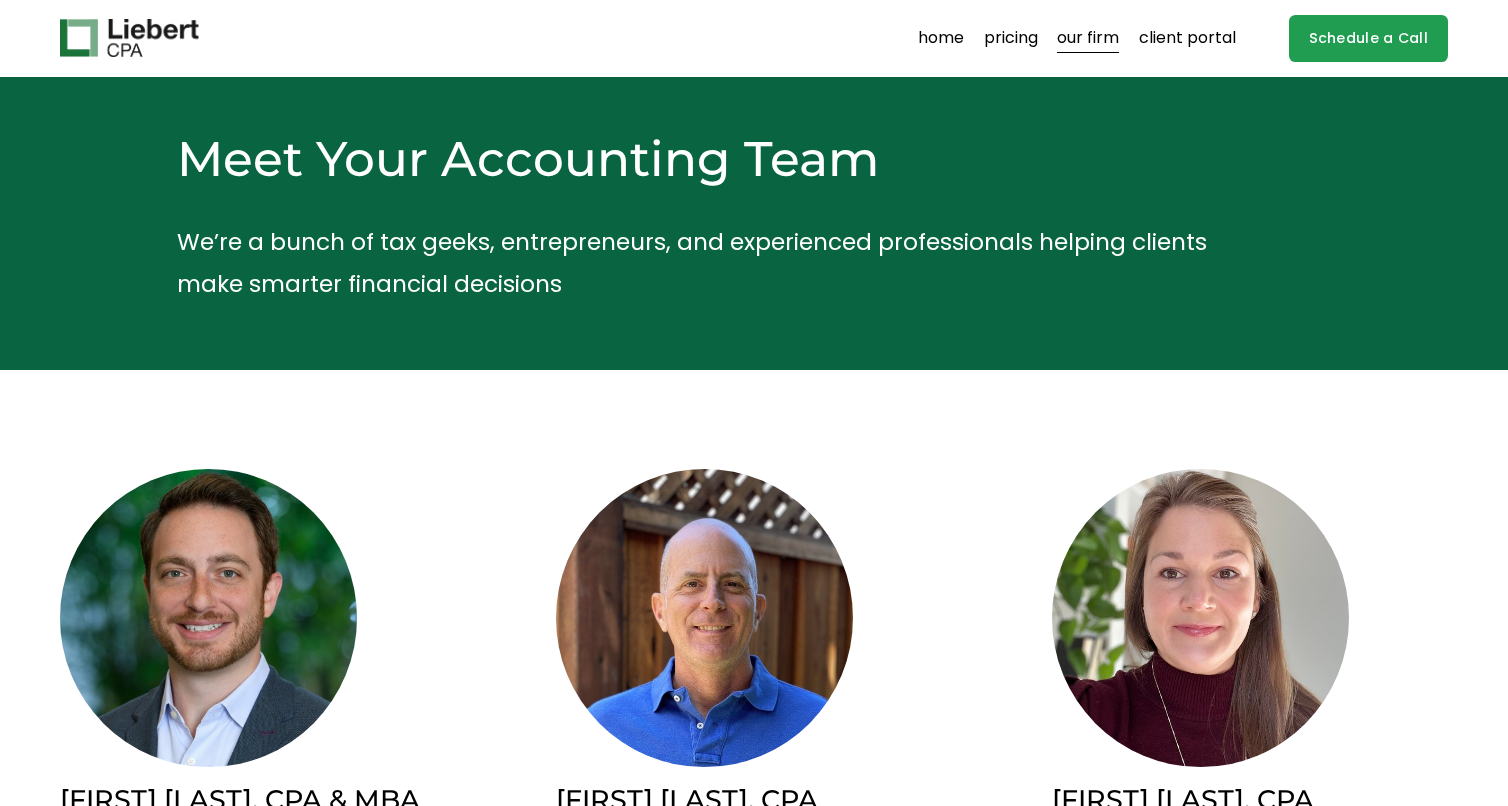 click on "client portal" at bounding box center (1187, 38) 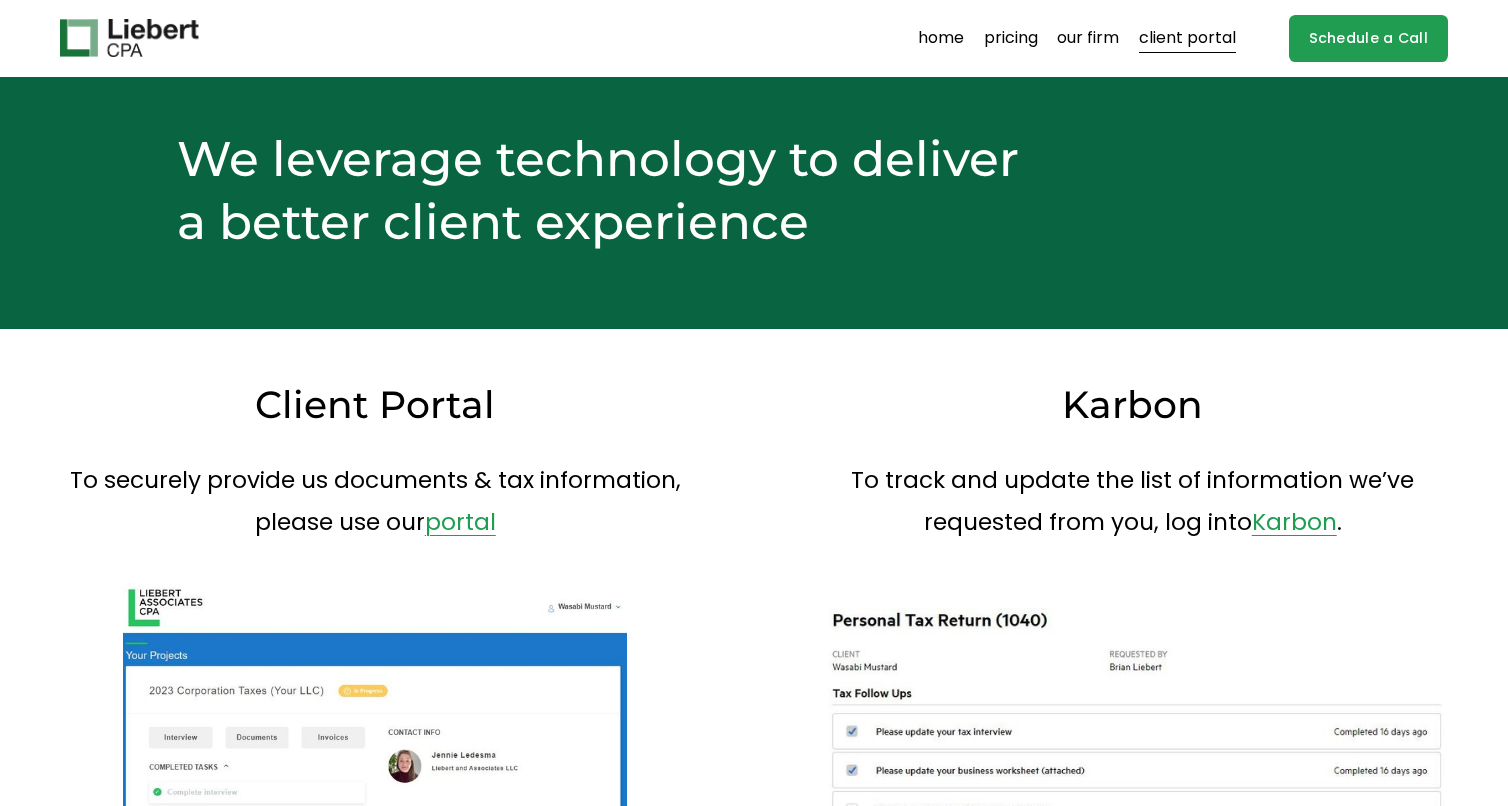 scroll, scrollTop: 0, scrollLeft: 0, axis: both 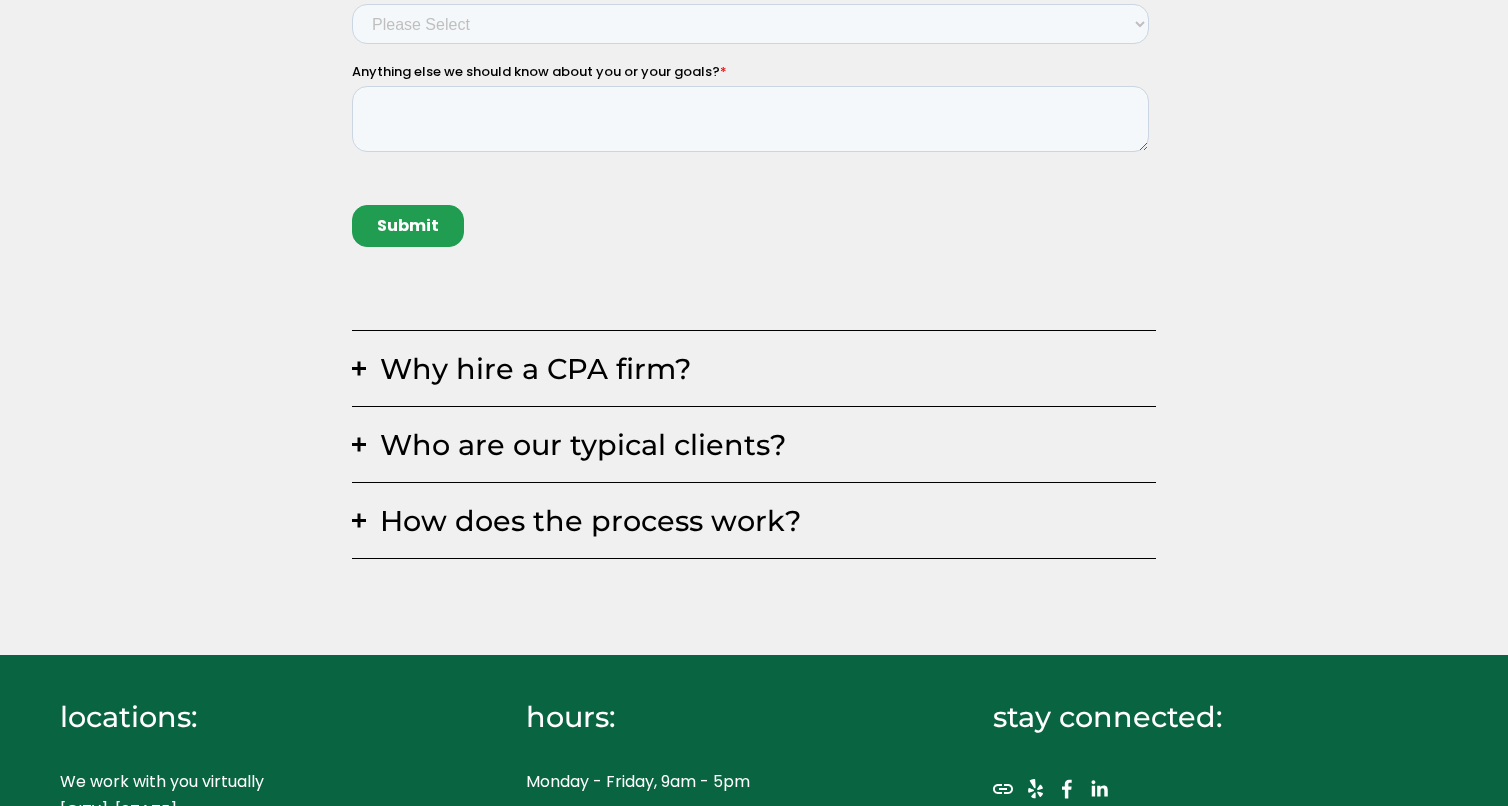 click on "Why hire a CPA firm?" at bounding box center [761, 368] 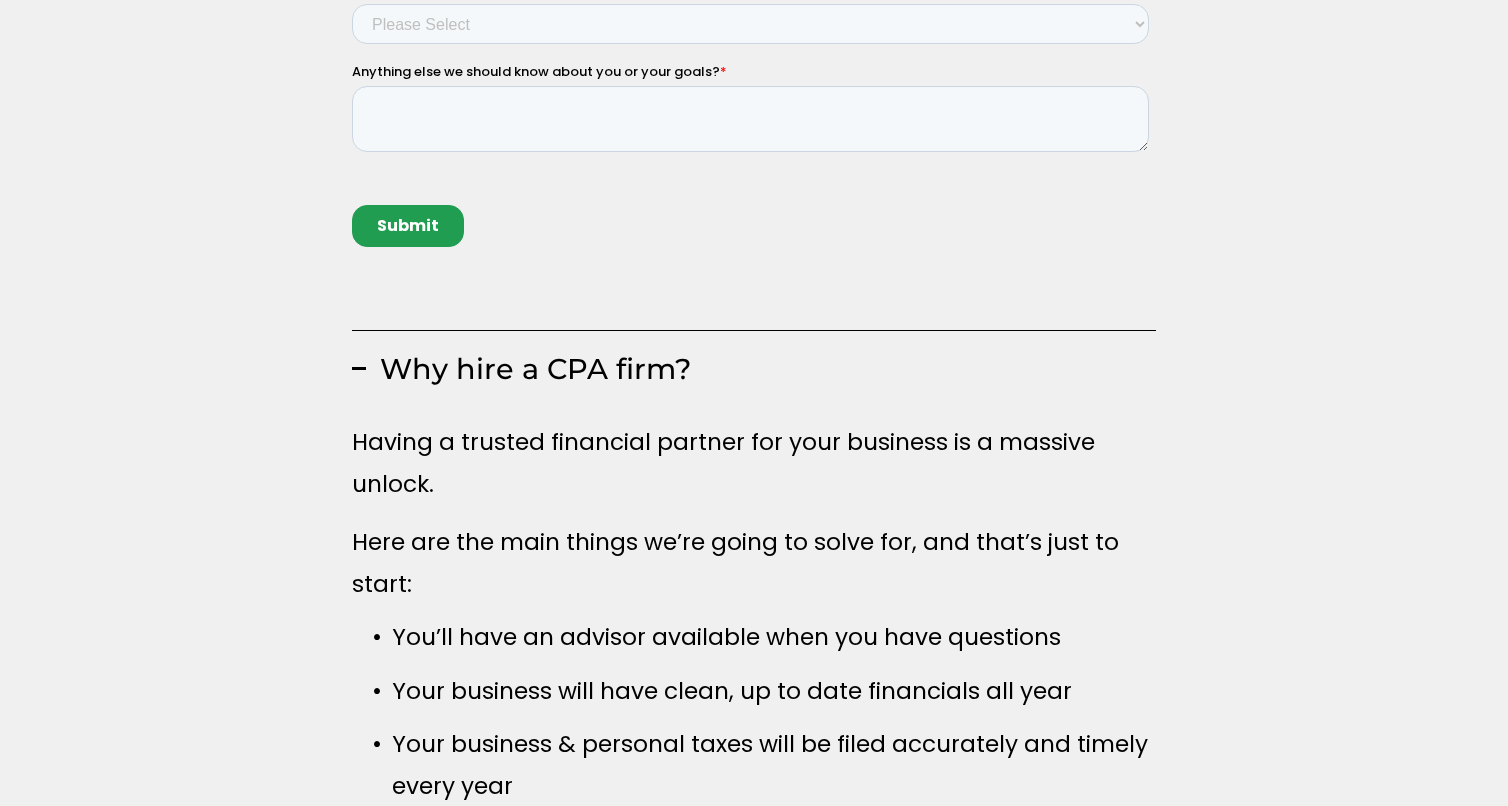 click on "Why hire a CPA firm?" at bounding box center [761, 368] 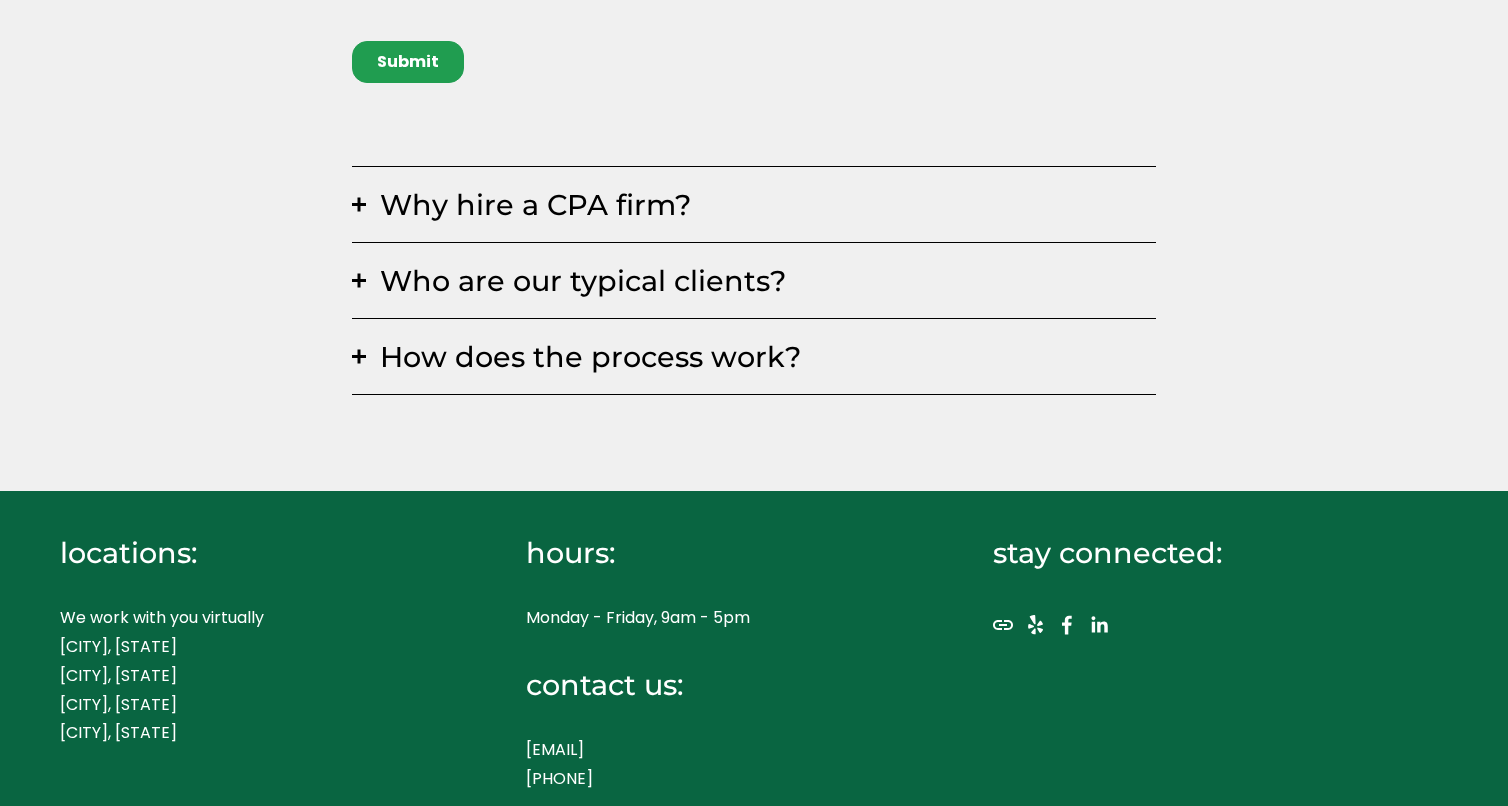 scroll, scrollTop: 1120, scrollLeft: 0, axis: vertical 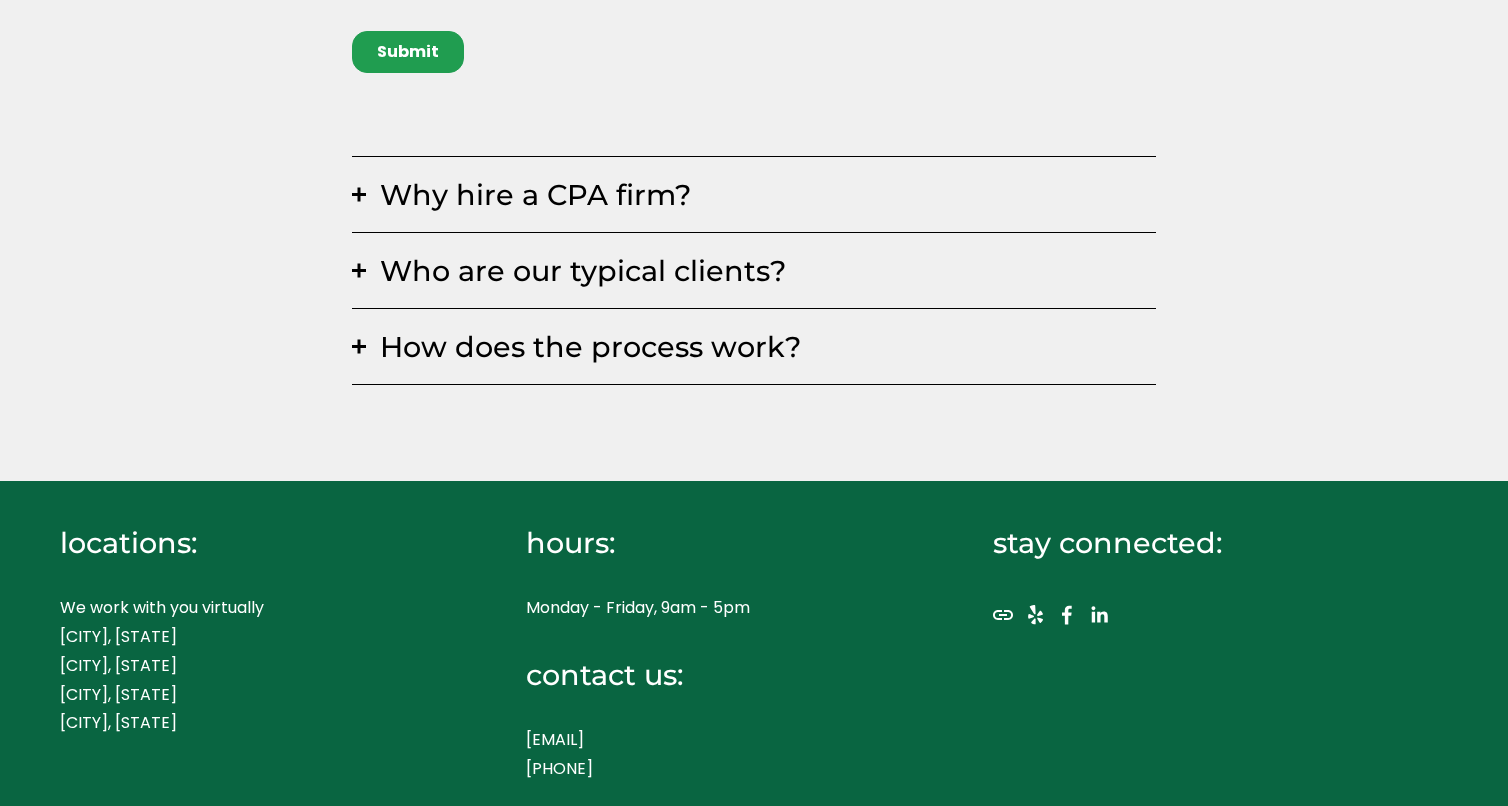 click on "How does the process work?" at bounding box center [761, 346] 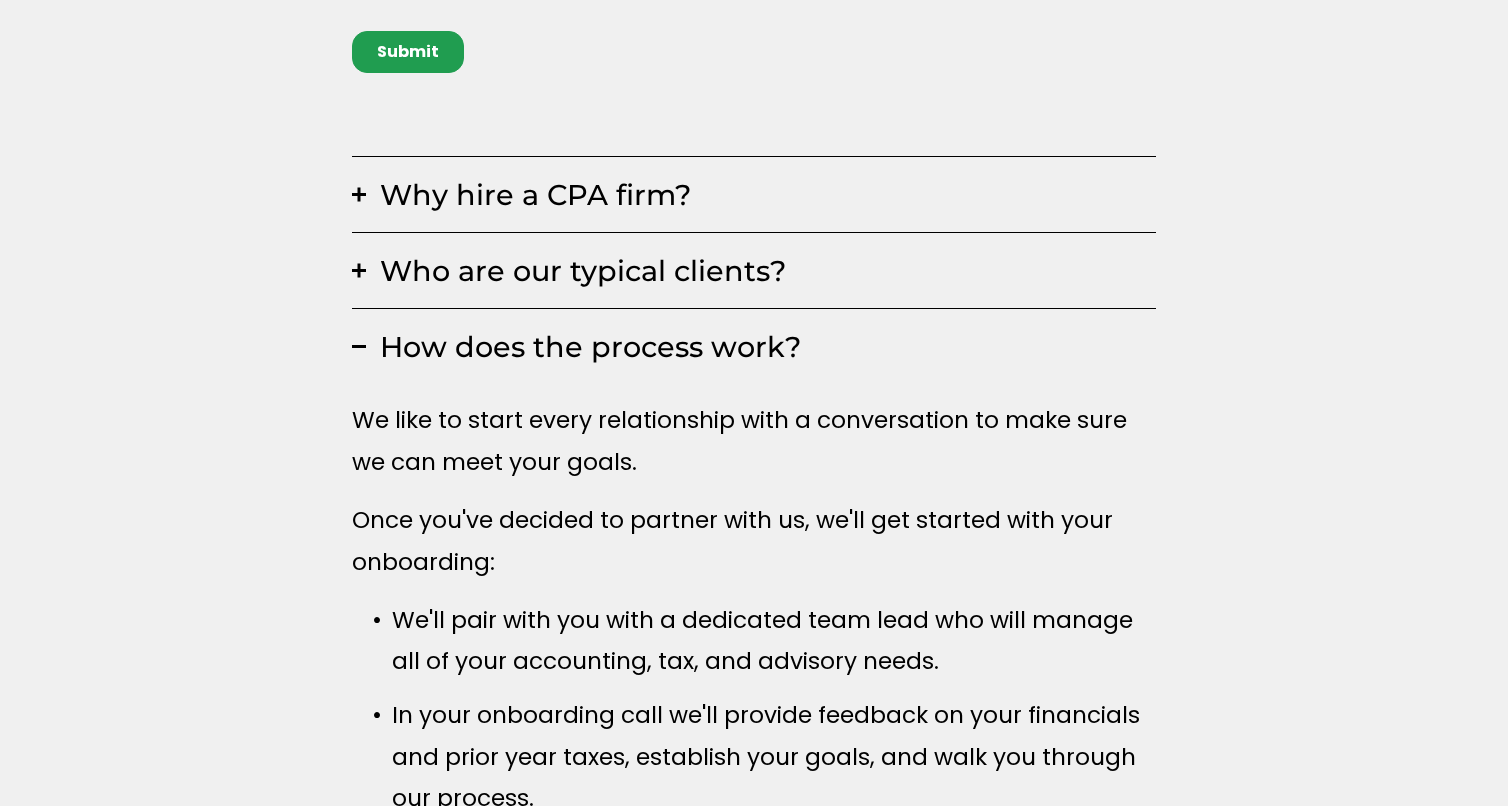 click on "How does the process work?" at bounding box center (761, 346) 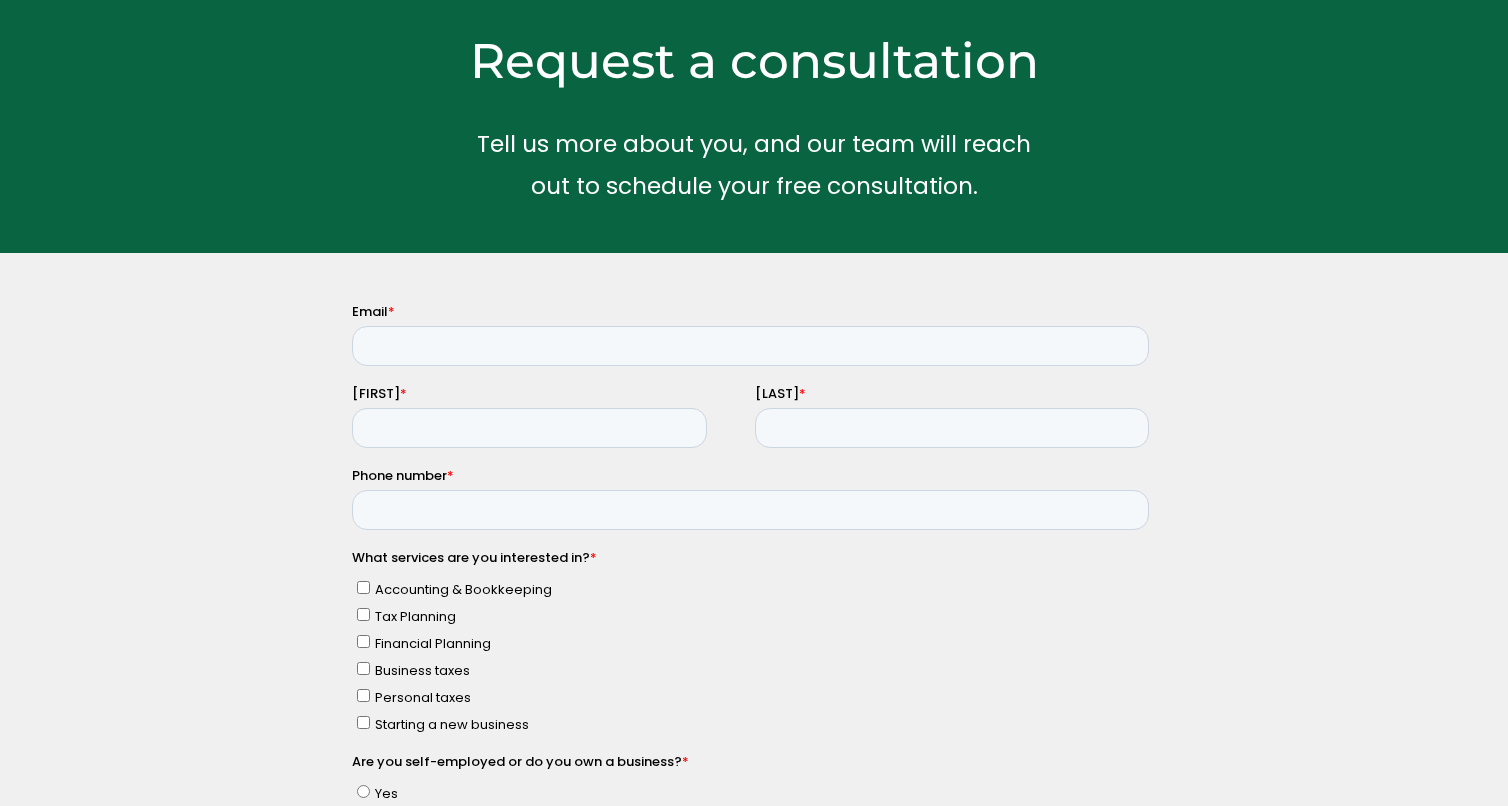 scroll, scrollTop: 0, scrollLeft: 0, axis: both 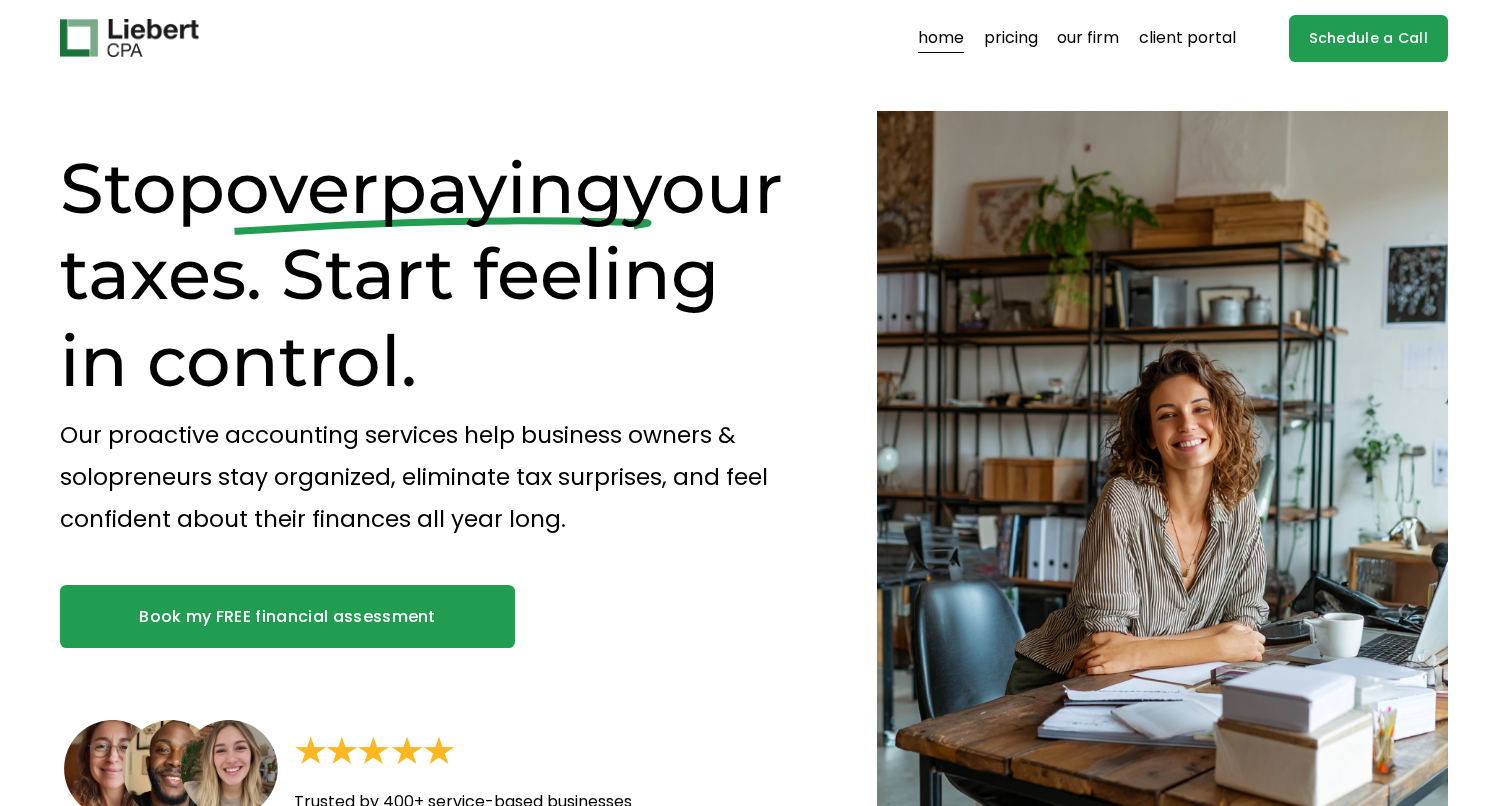 click on "pricing" at bounding box center (1011, 38) 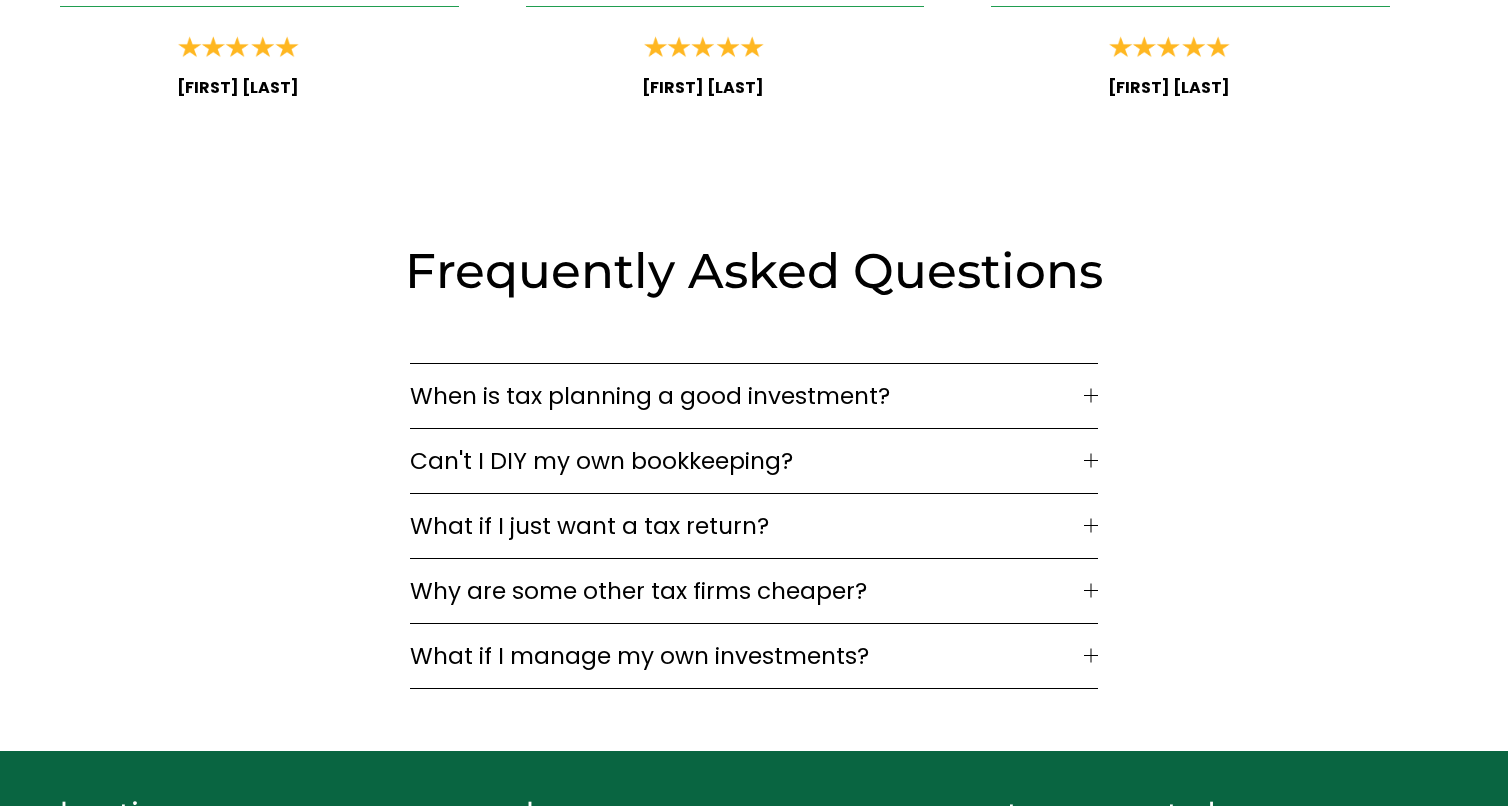 scroll, scrollTop: 2745, scrollLeft: 0, axis: vertical 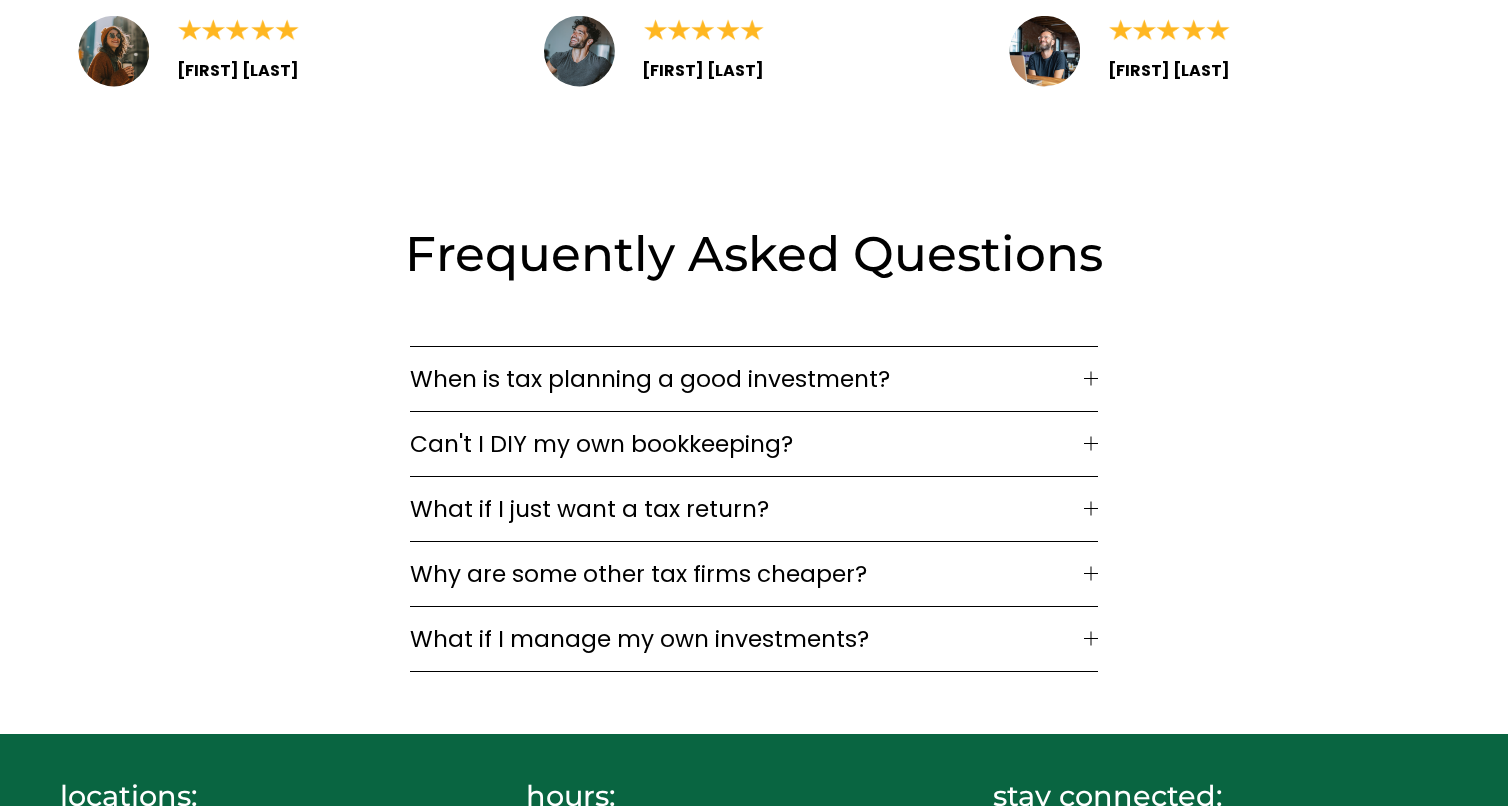 click on "When is tax planning a good investment?" at bounding box center [747, 379] 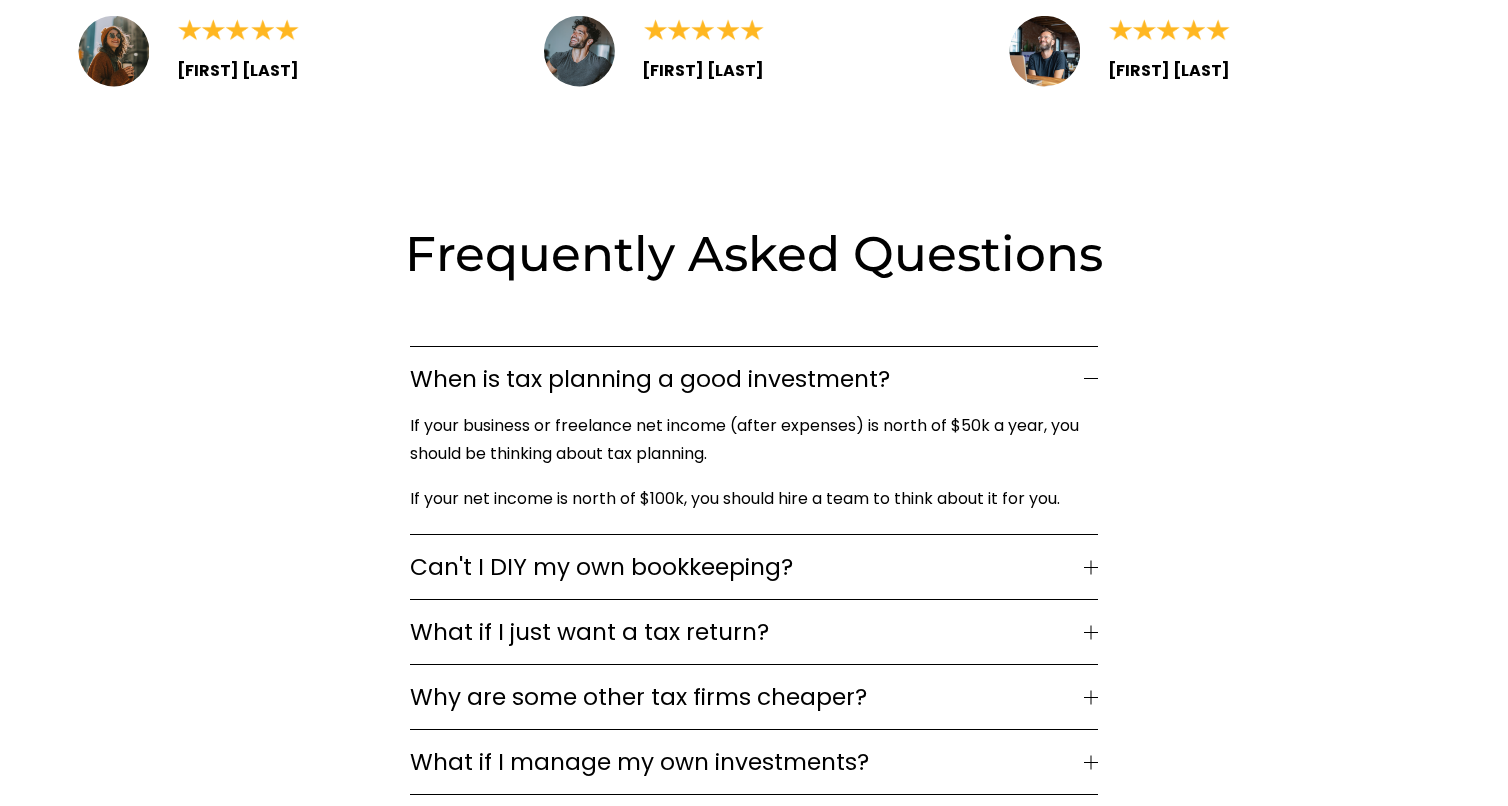 click on "Can't I DIY my own bookkeeping?" at bounding box center [747, 567] 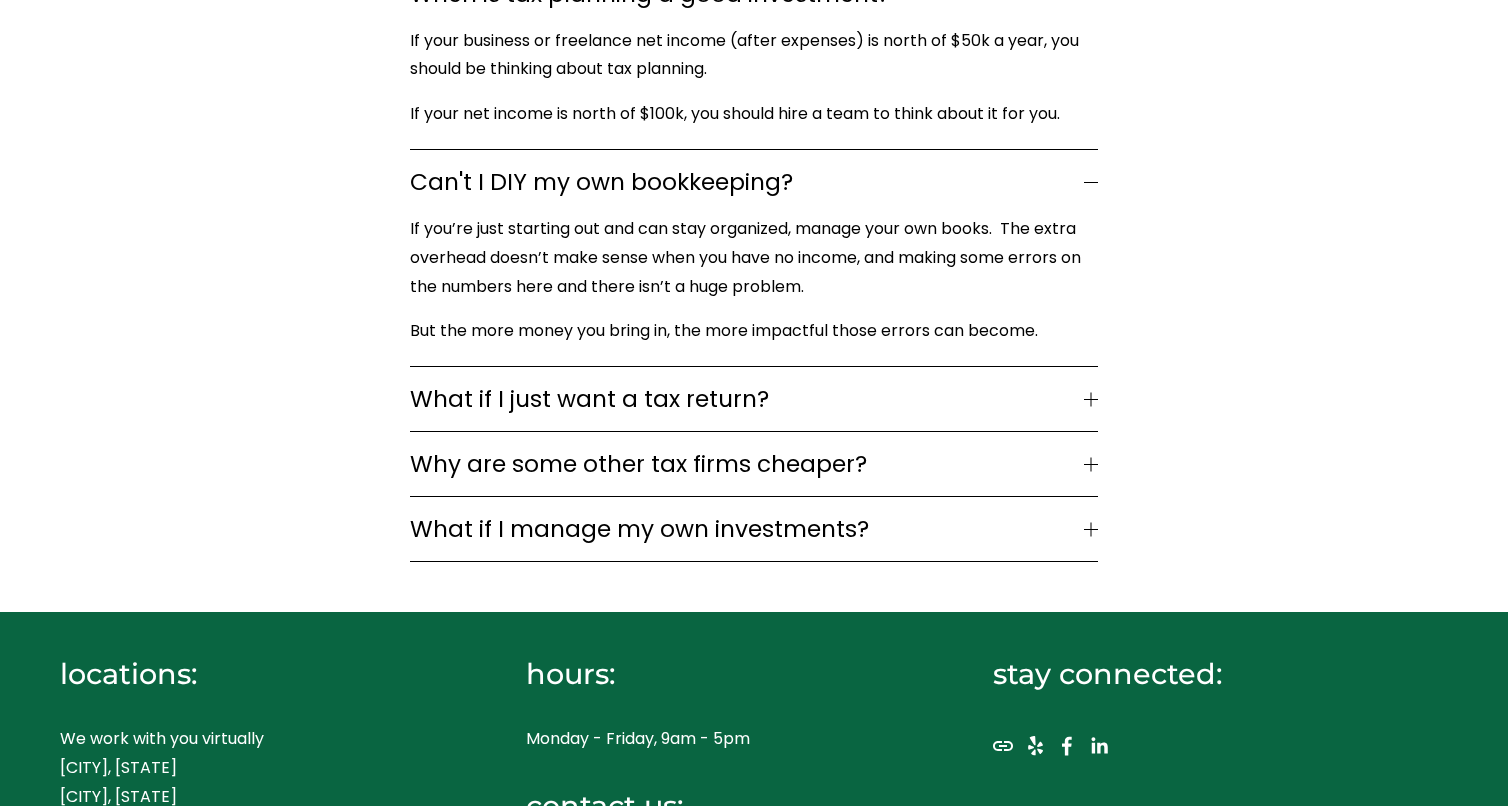 scroll, scrollTop: 3131, scrollLeft: 0, axis: vertical 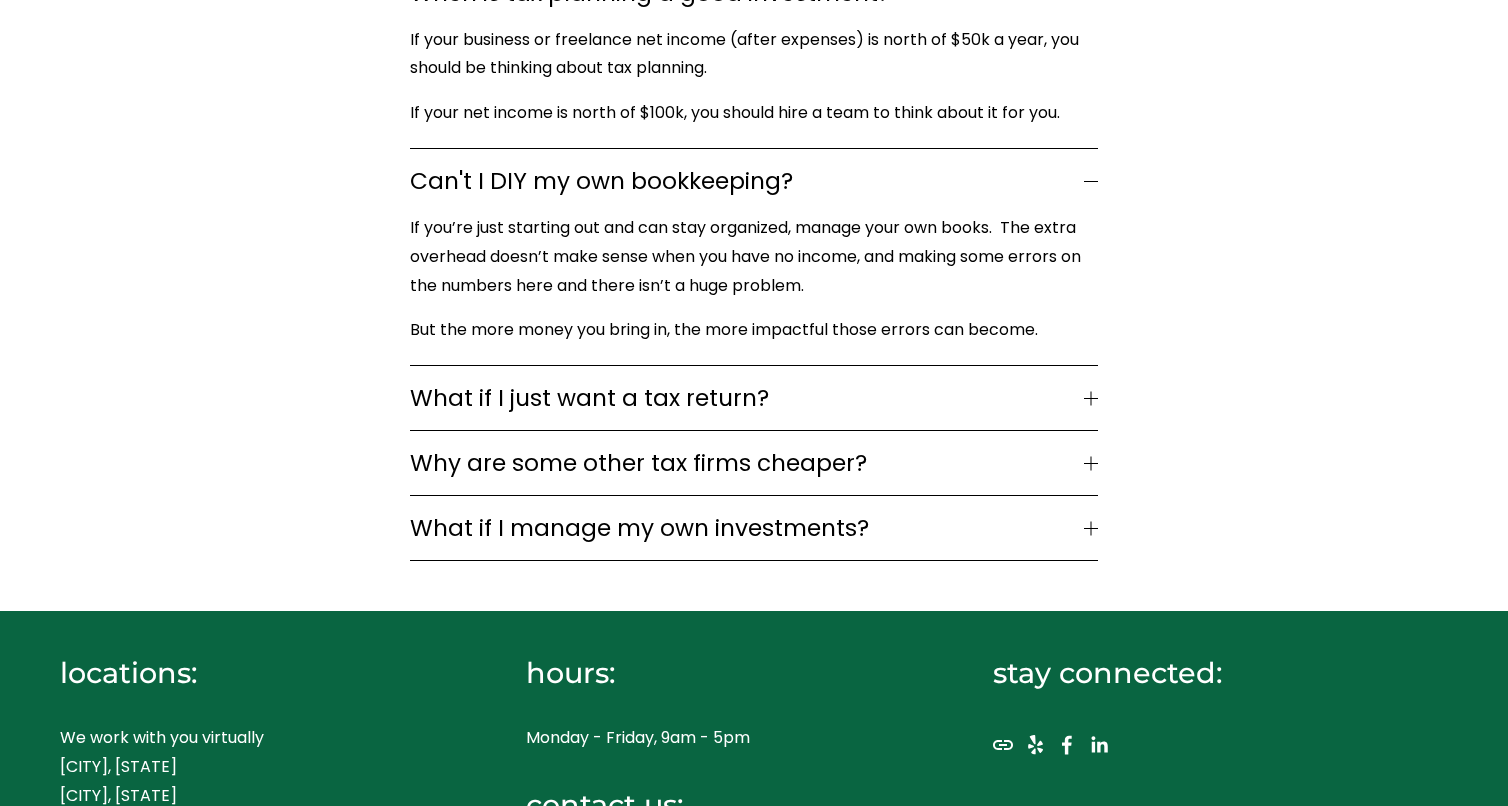 click on "What if I just want a tax return?" at bounding box center (747, 398) 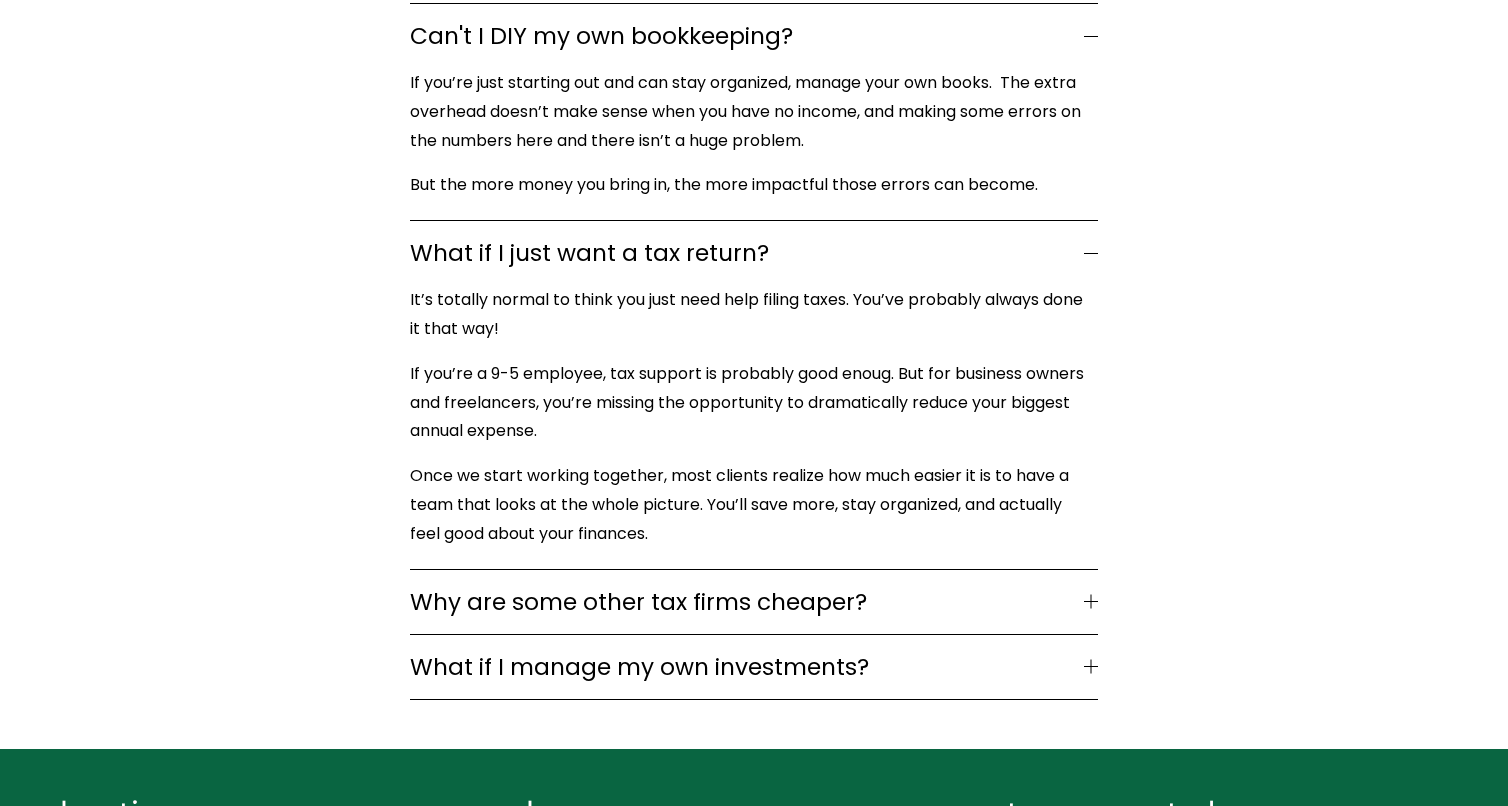 scroll, scrollTop: 3275, scrollLeft: 0, axis: vertical 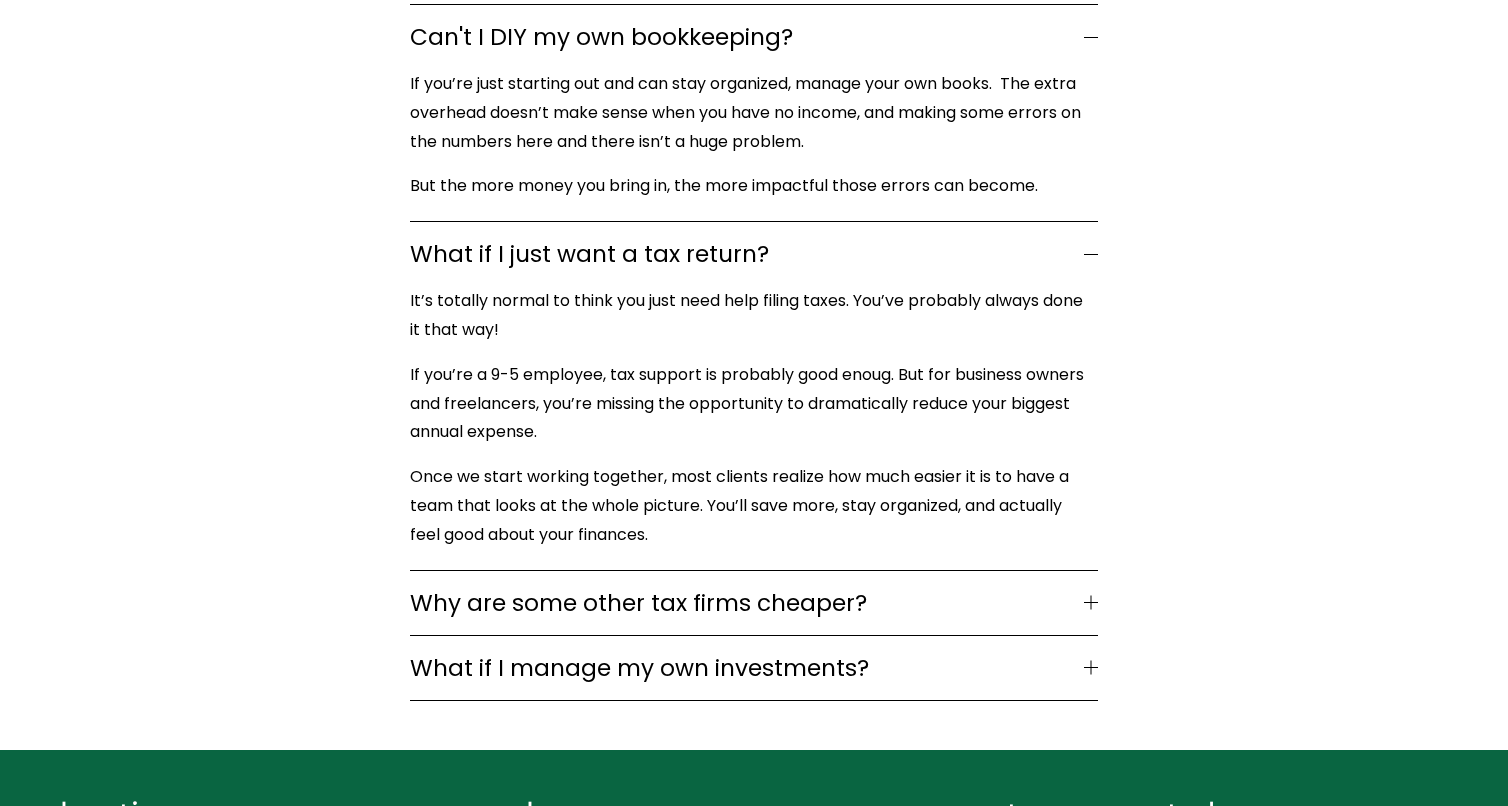 click on "Why are some other tax firms cheaper?" at bounding box center (747, 603) 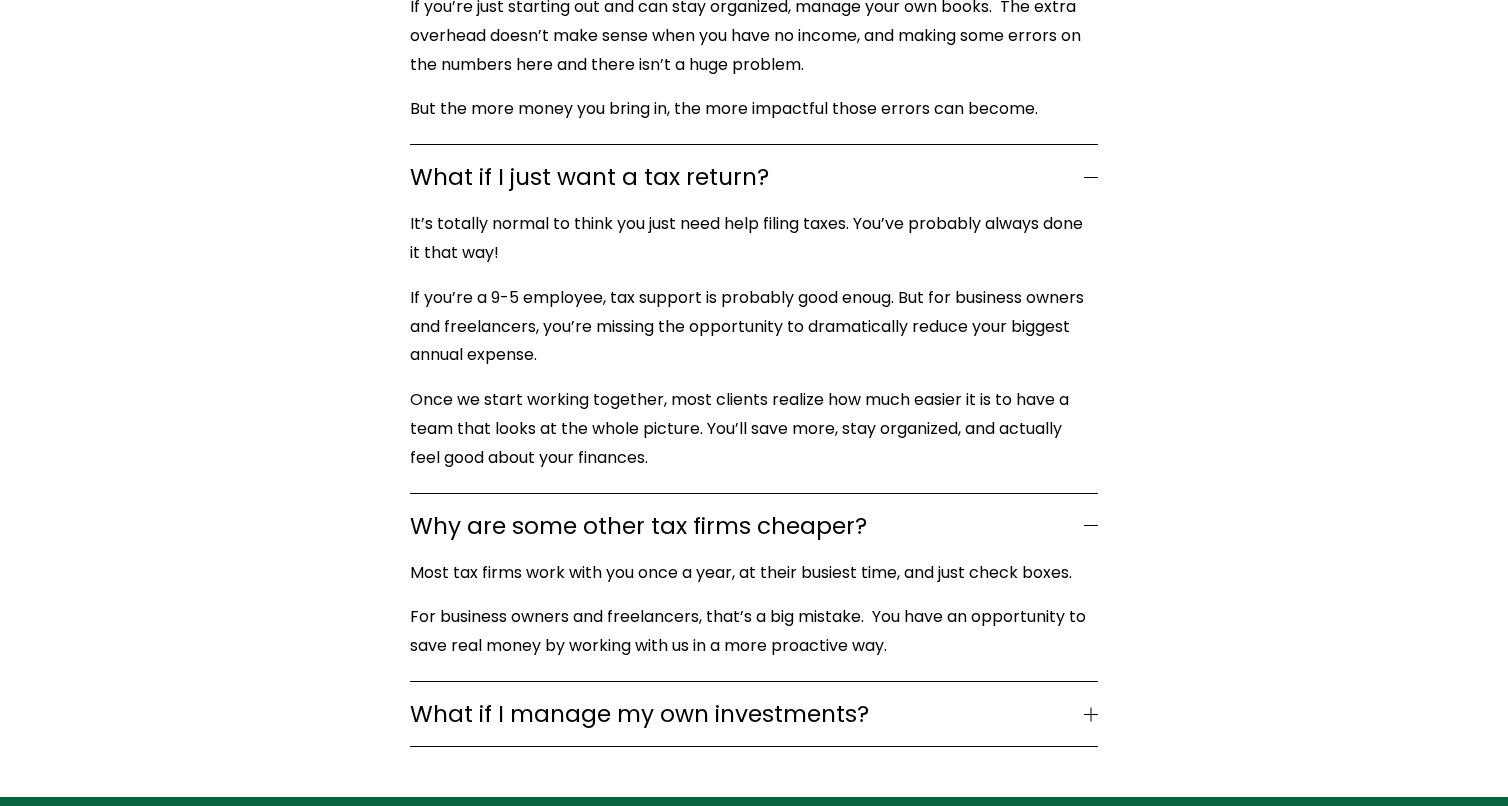 scroll, scrollTop: 3351, scrollLeft: 0, axis: vertical 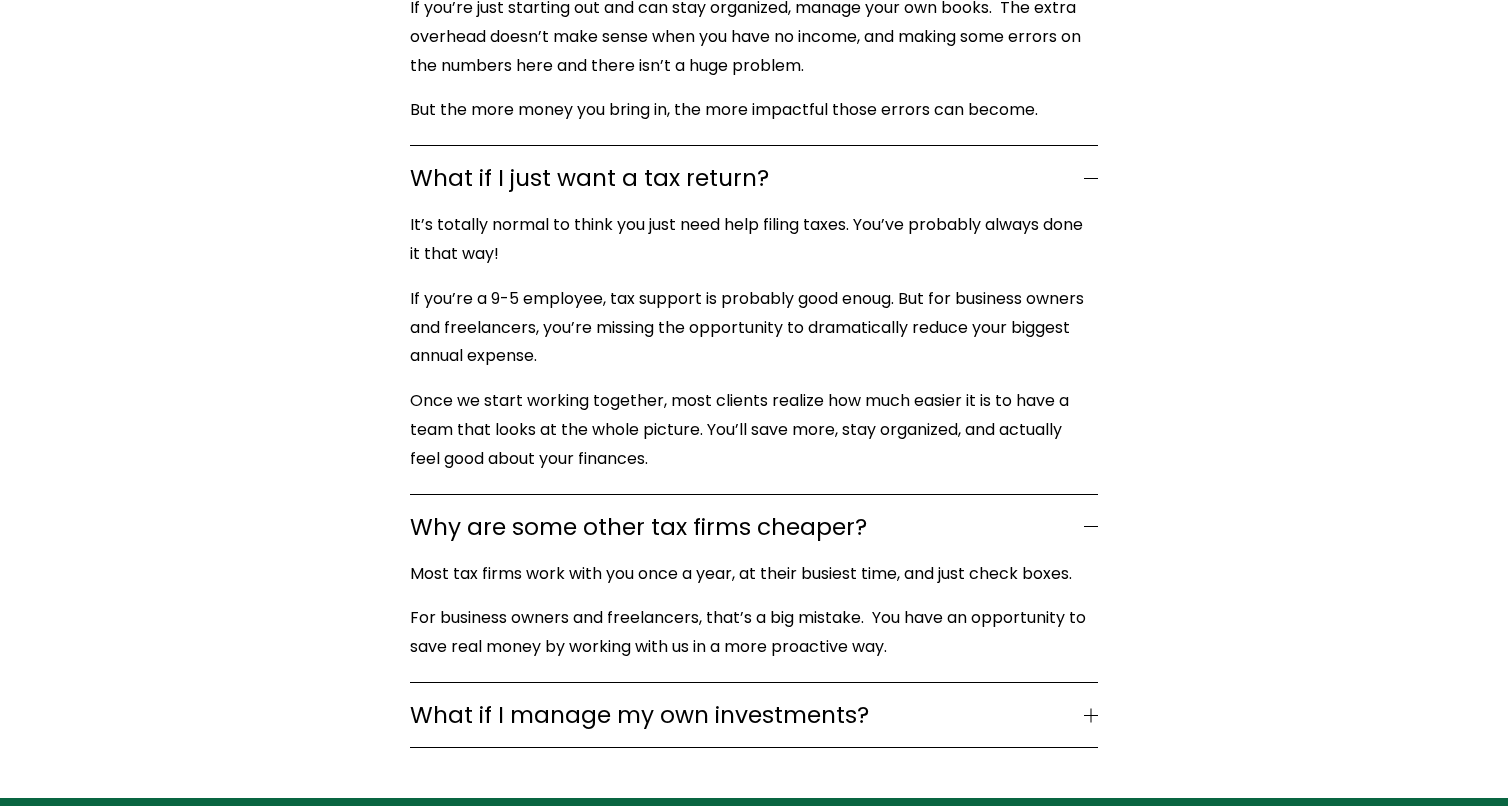 click on "What if I manage my own investments?" at bounding box center [747, 715] 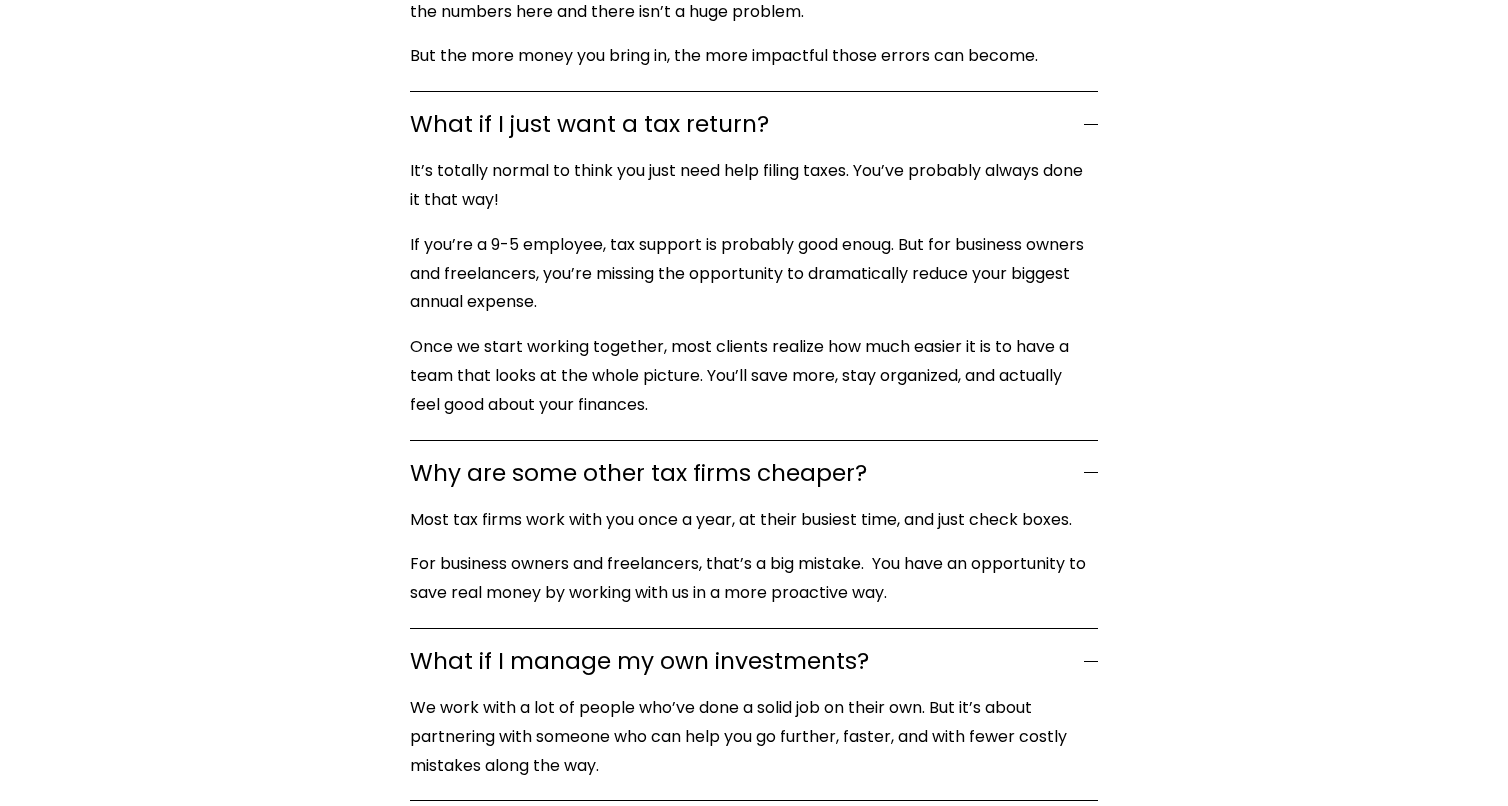 scroll, scrollTop: 3406, scrollLeft: 0, axis: vertical 